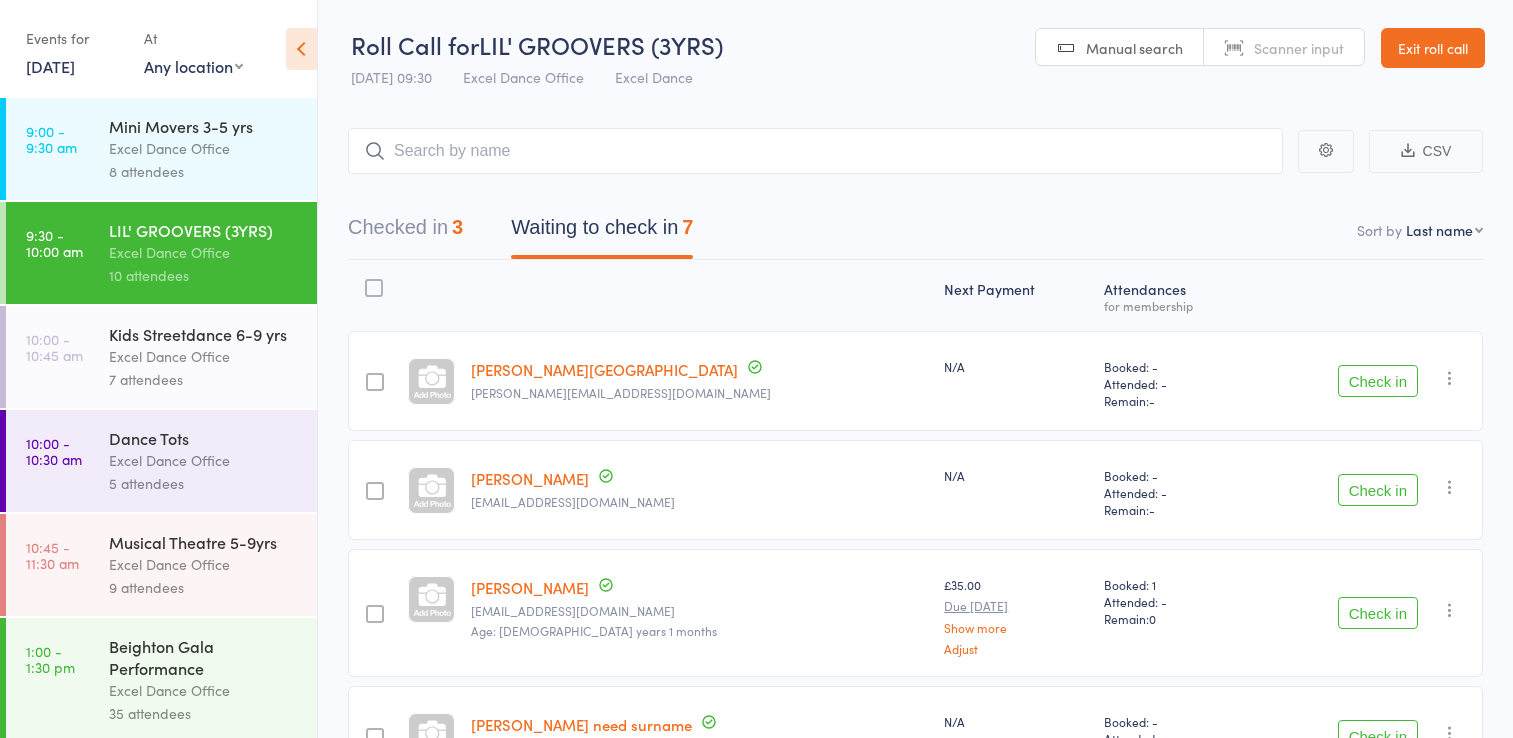 scroll, scrollTop: 132, scrollLeft: 0, axis: vertical 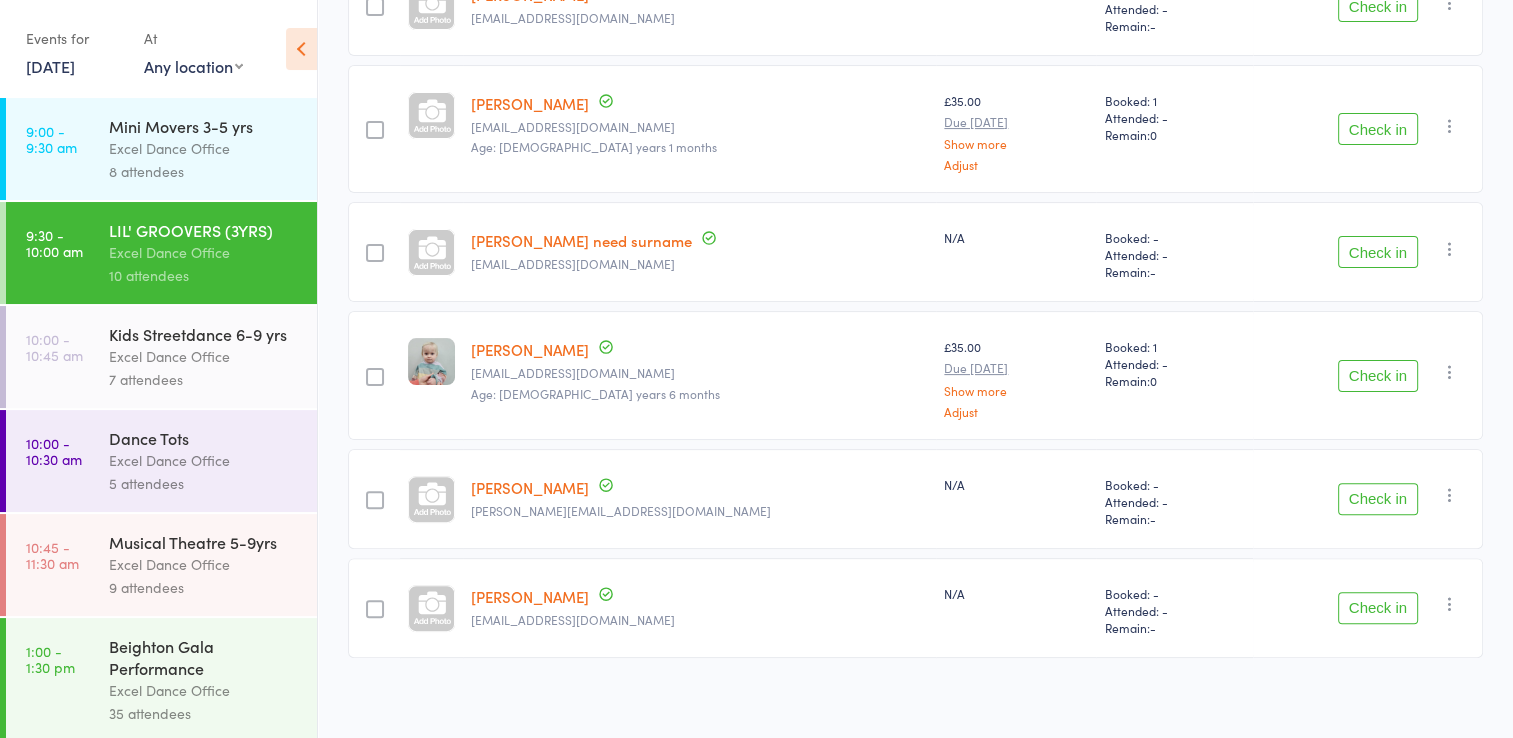 click on "Check in" at bounding box center [1378, 499] 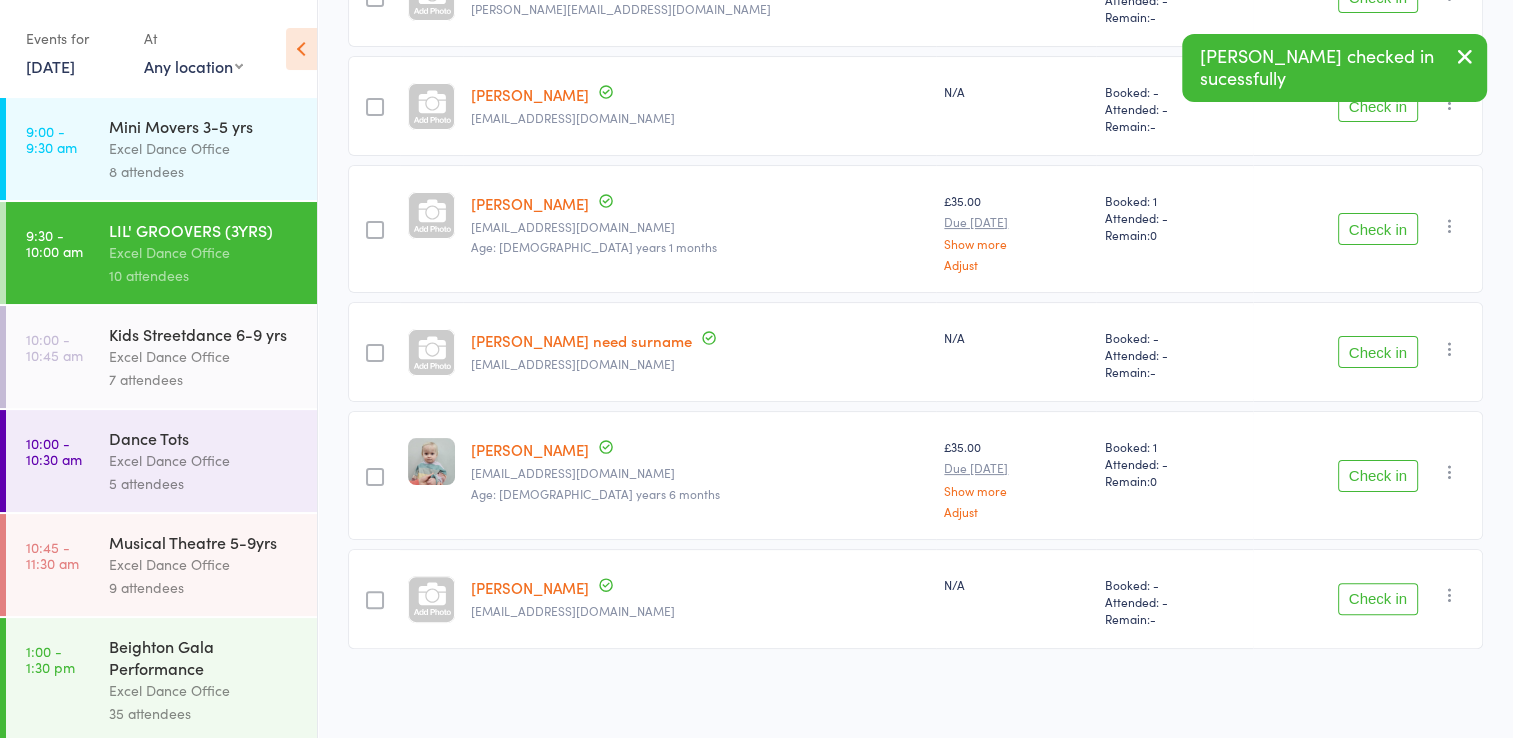 scroll, scrollTop: 376, scrollLeft: 0, axis: vertical 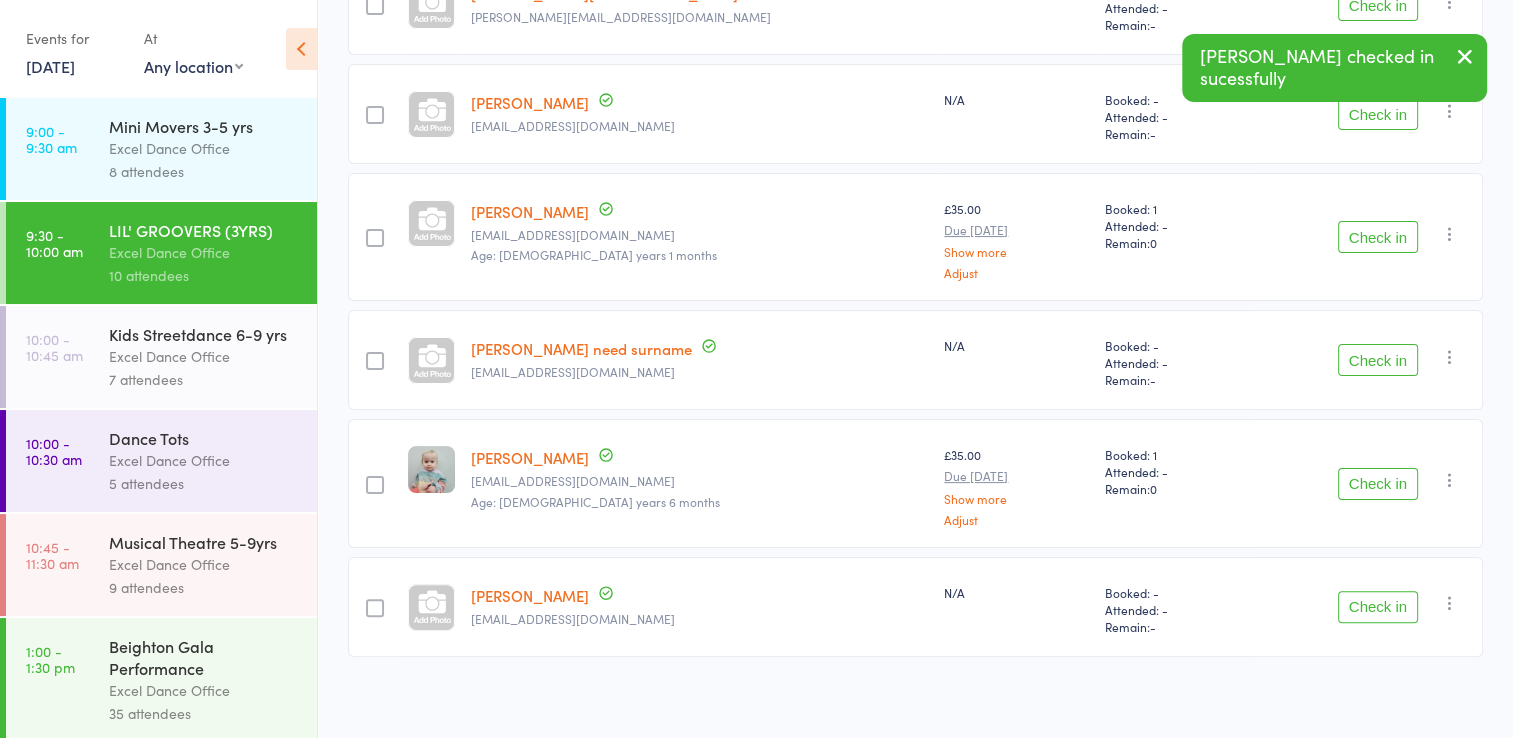 click on "Check in" at bounding box center [1378, 607] 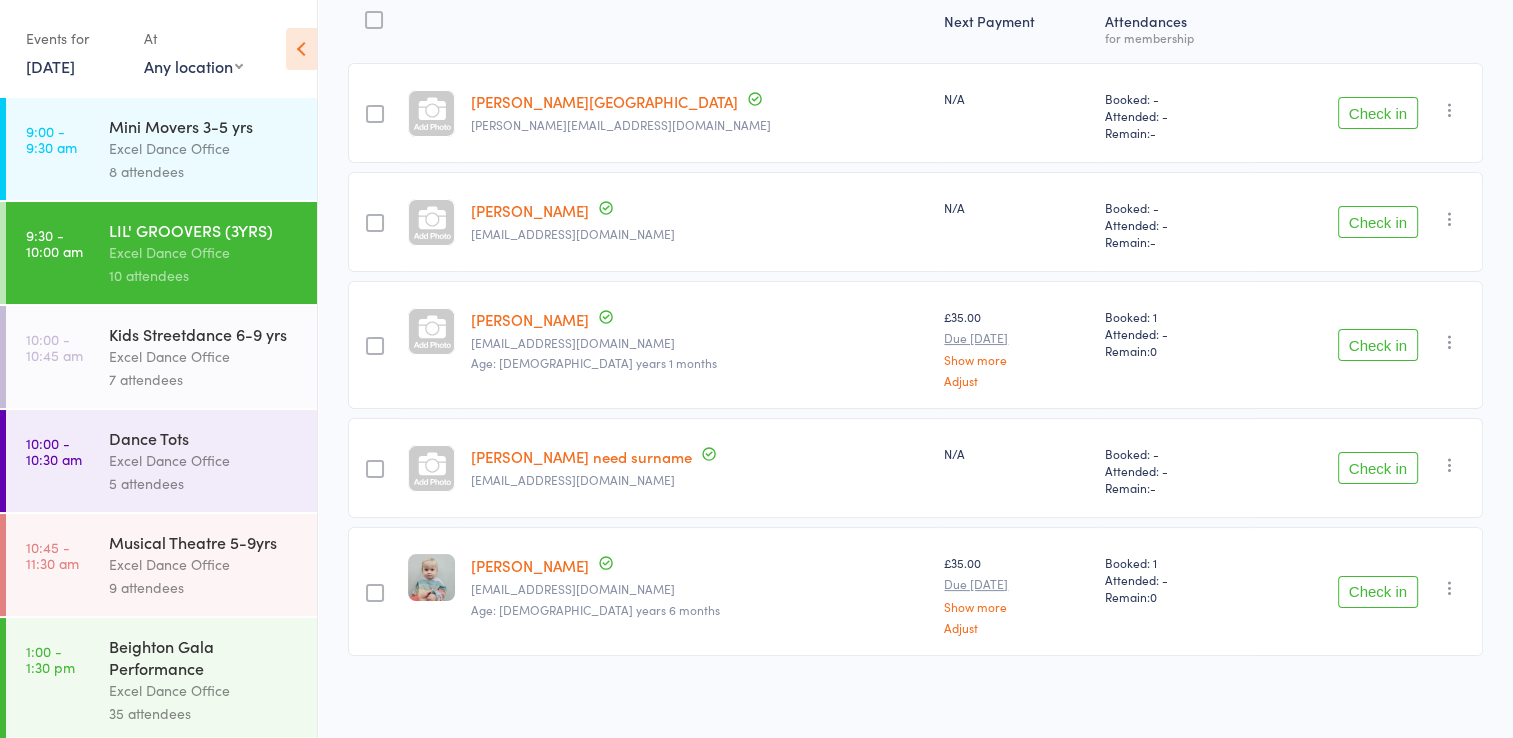 click on "Check in" at bounding box center (1378, 468) 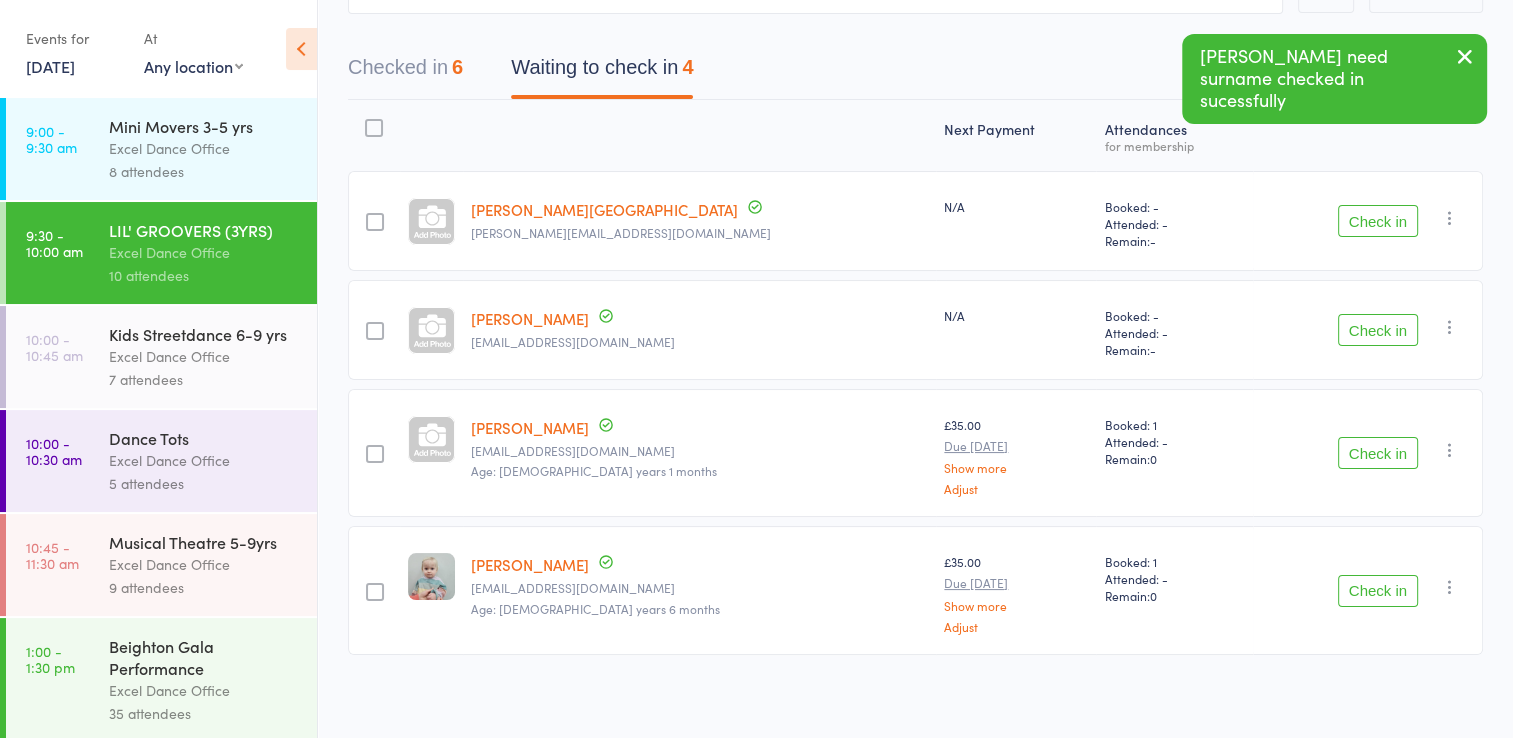 click on "Check in" at bounding box center [1378, 221] 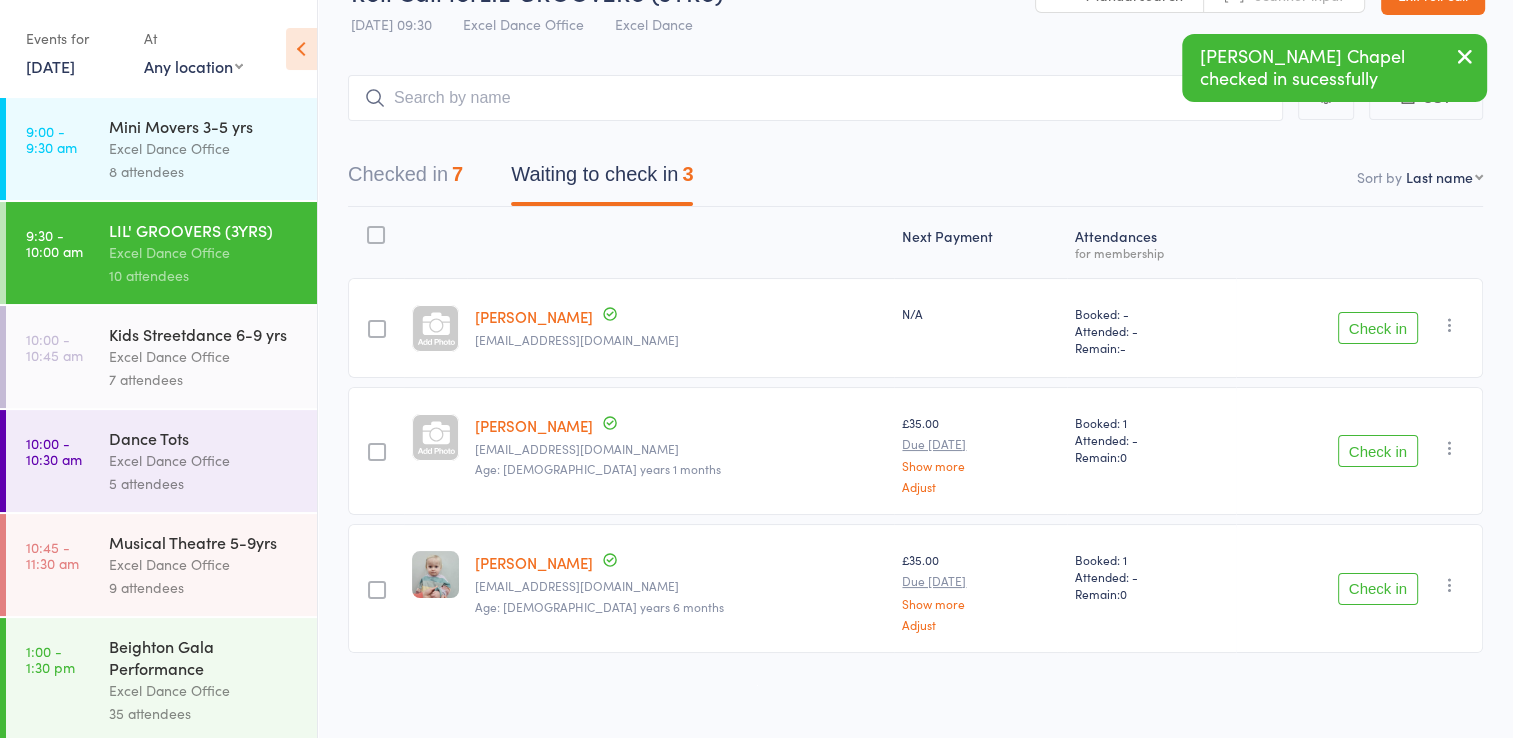 click on "Check in" at bounding box center [1378, 328] 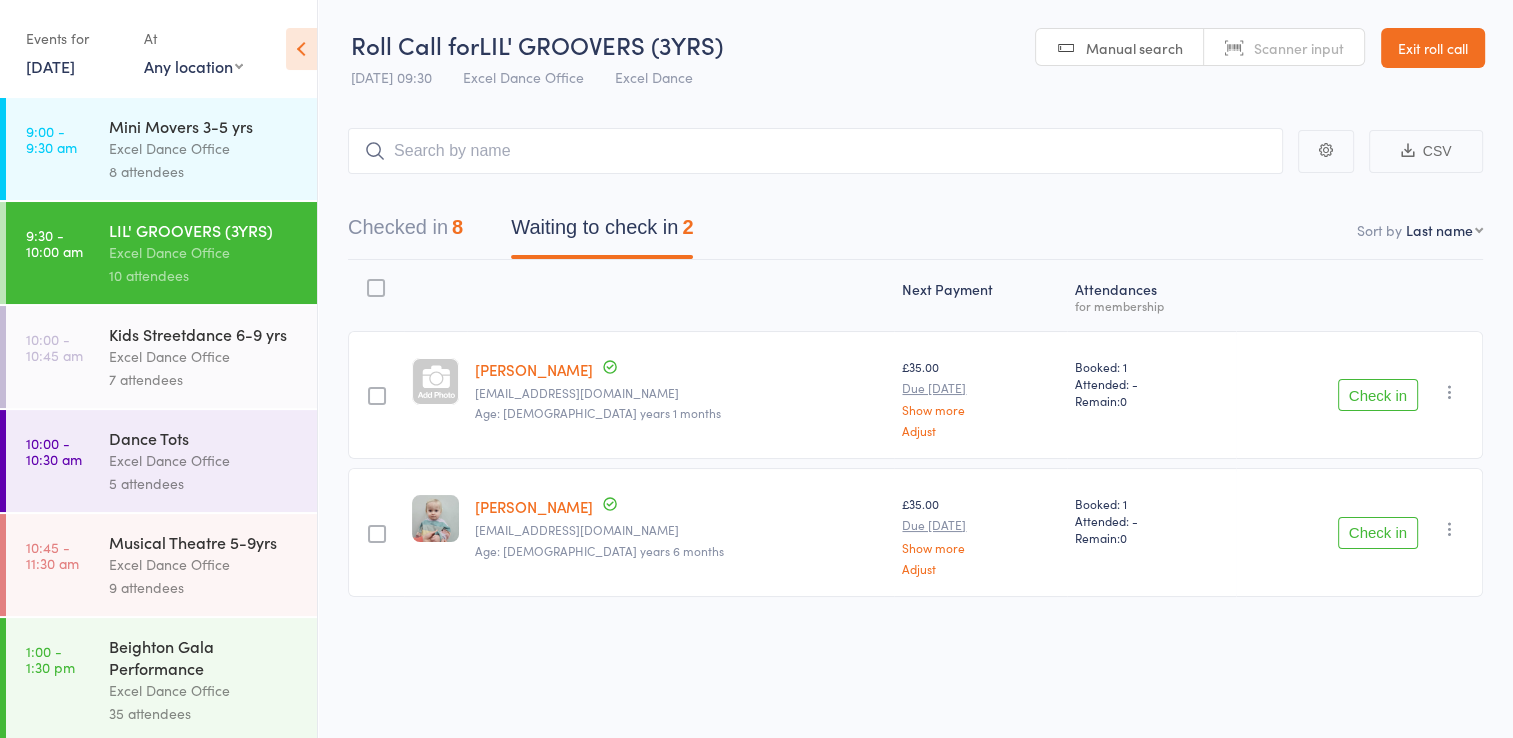 click on "Checked in  8" at bounding box center (405, 232) 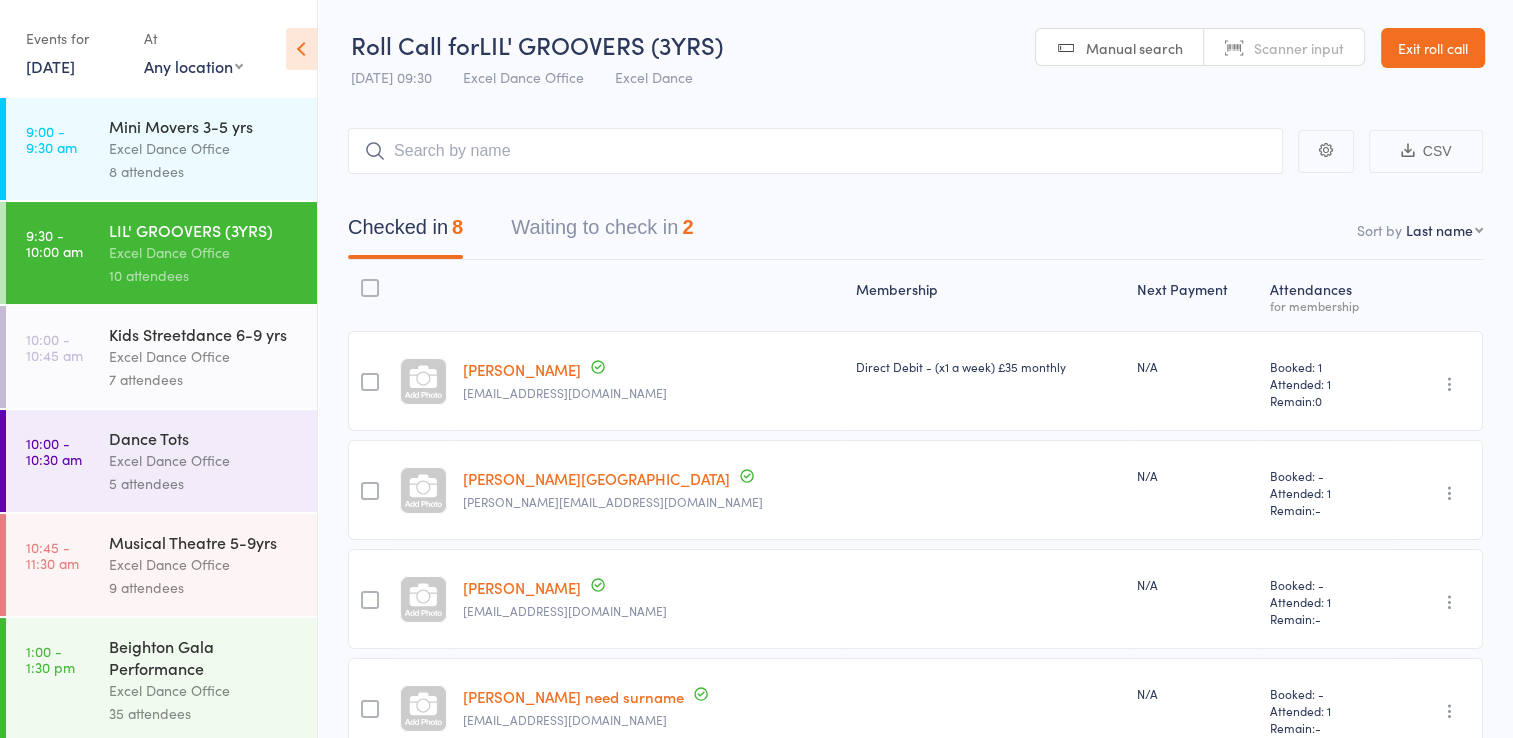 scroll, scrollTop: 53, scrollLeft: 0, axis: vertical 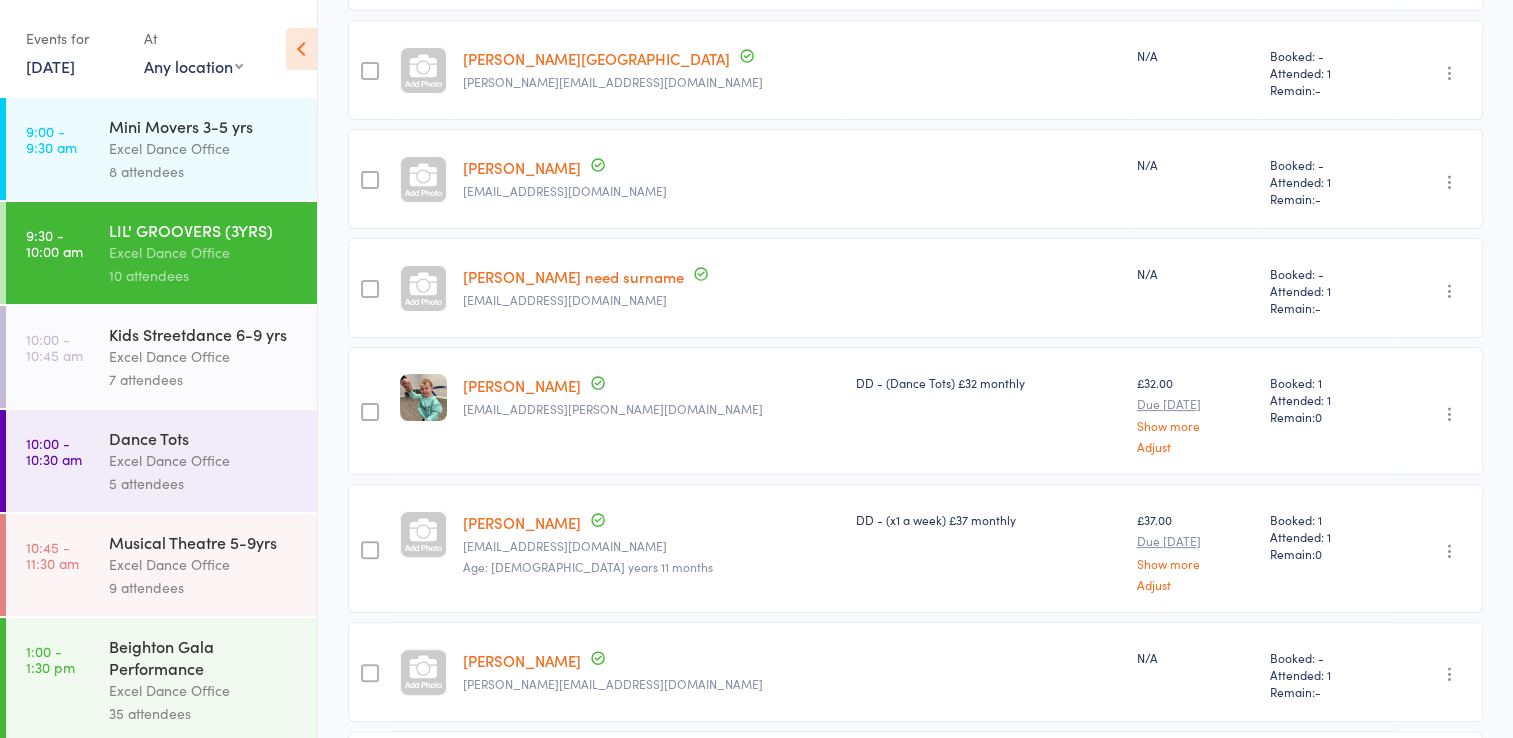 click on "Hattie Chapel" at bounding box center [596, 58] 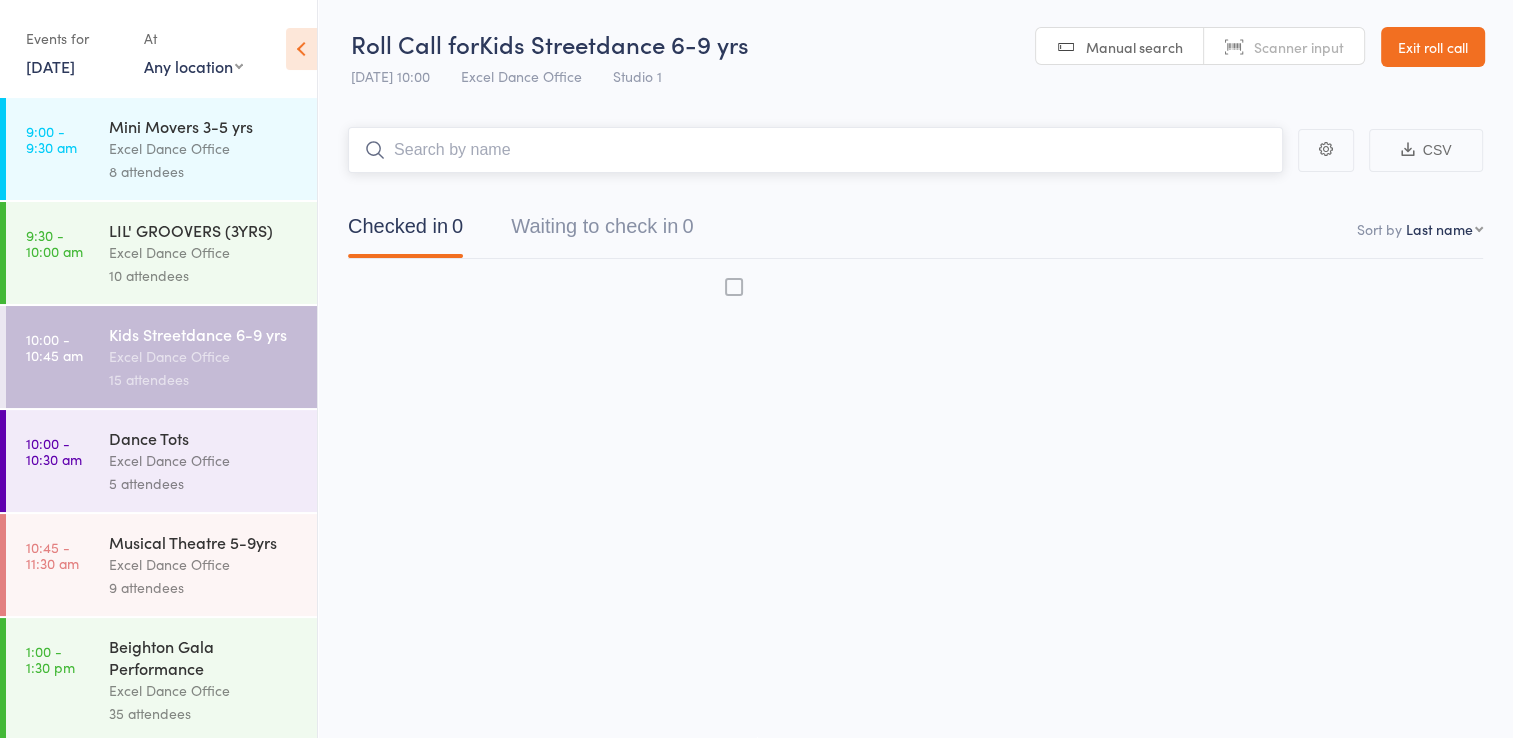 scroll, scrollTop: 0, scrollLeft: 0, axis: both 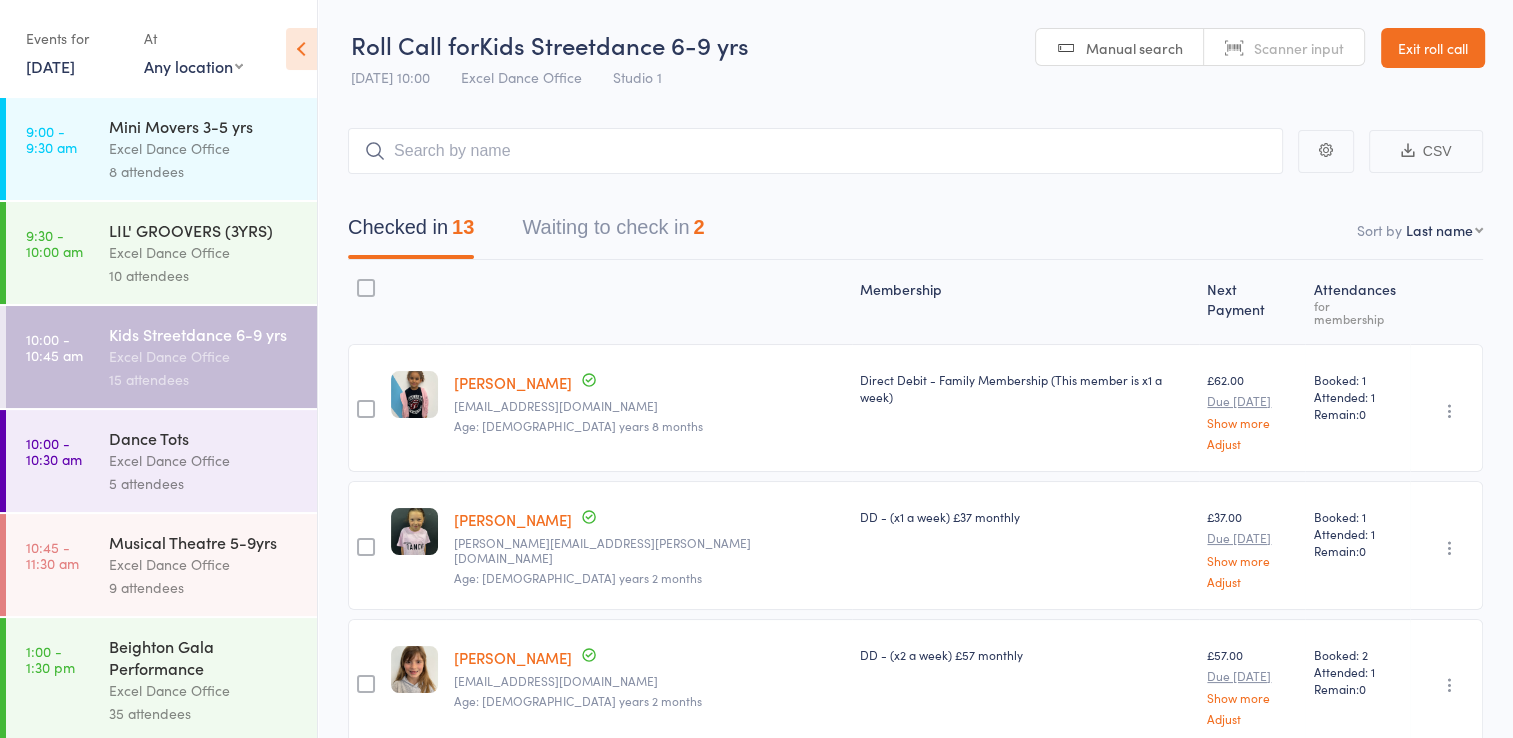 click on "Excel Dance Office" at bounding box center (204, 460) 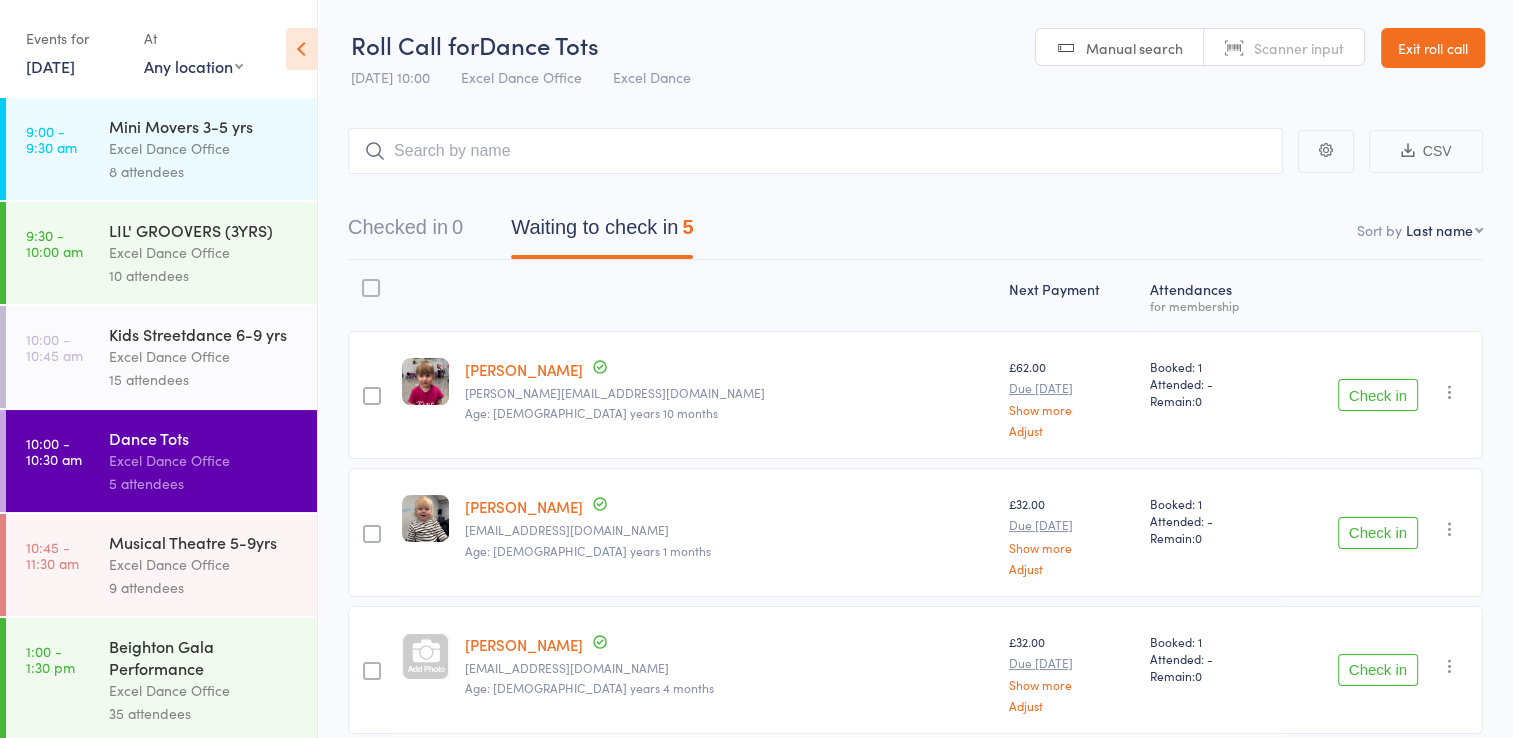click on "Excel Dance Office" at bounding box center [204, 564] 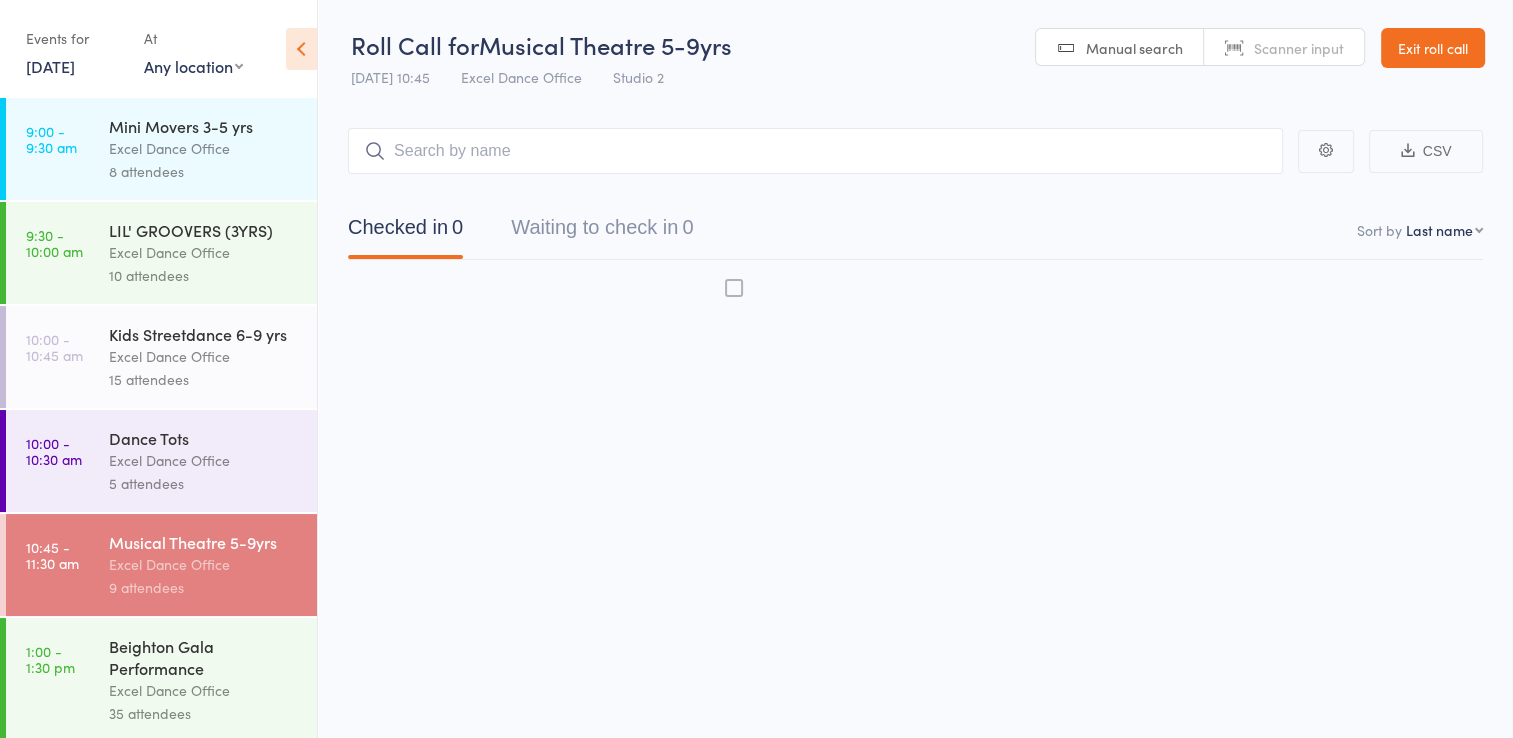 click on "Excel Dance Office" at bounding box center [204, 564] 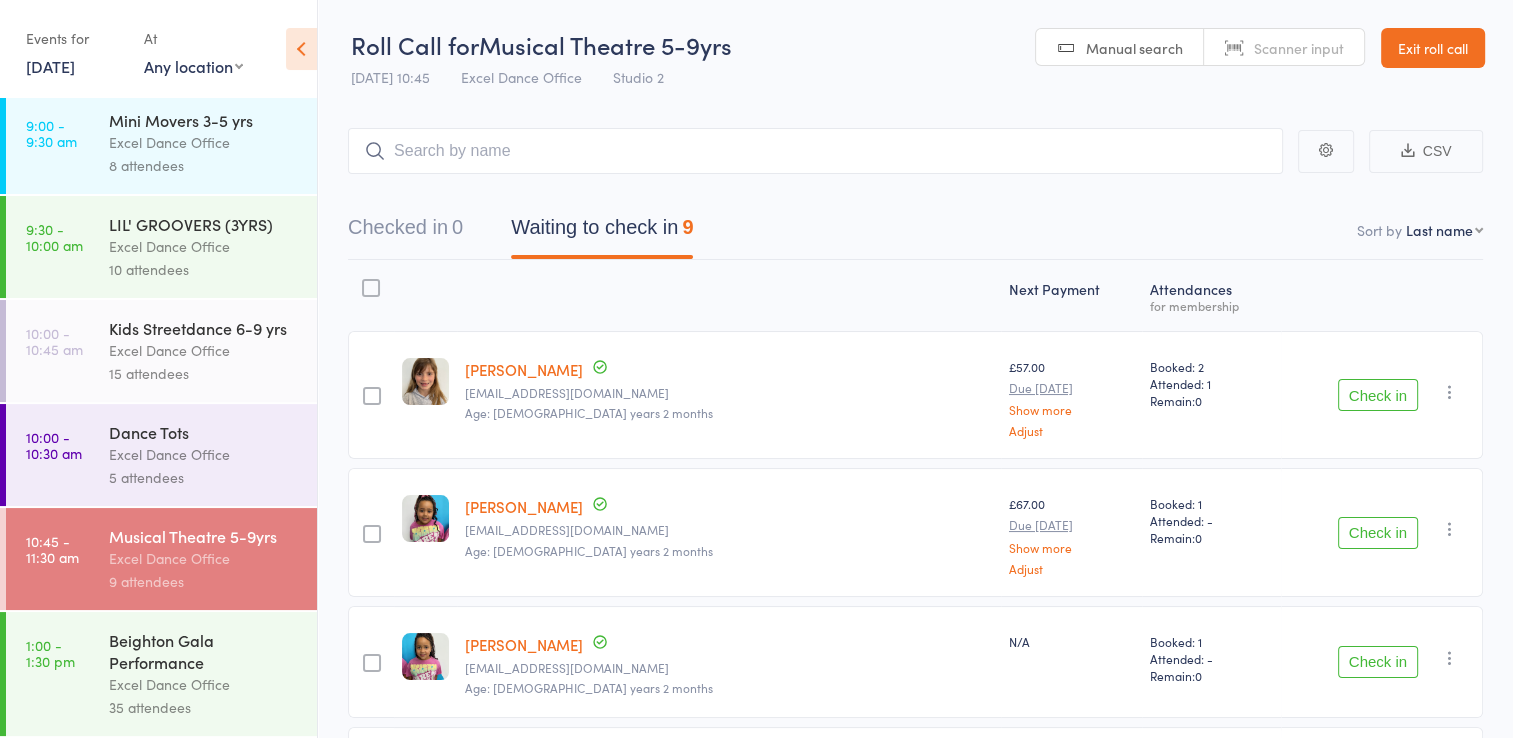 scroll, scrollTop: 30, scrollLeft: 0, axis: vertical 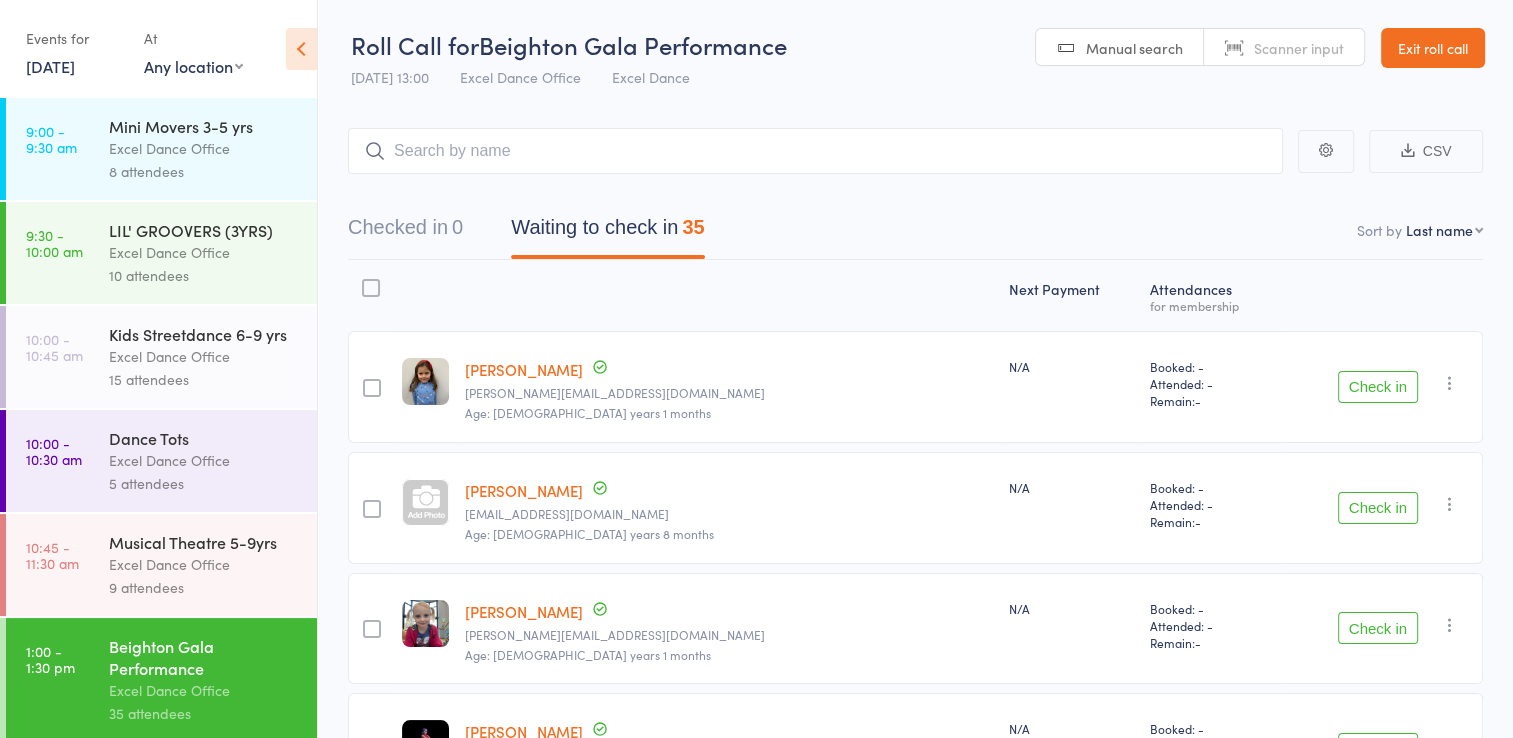 click on "Excel Dance Office" at bounding box center [204, 356] 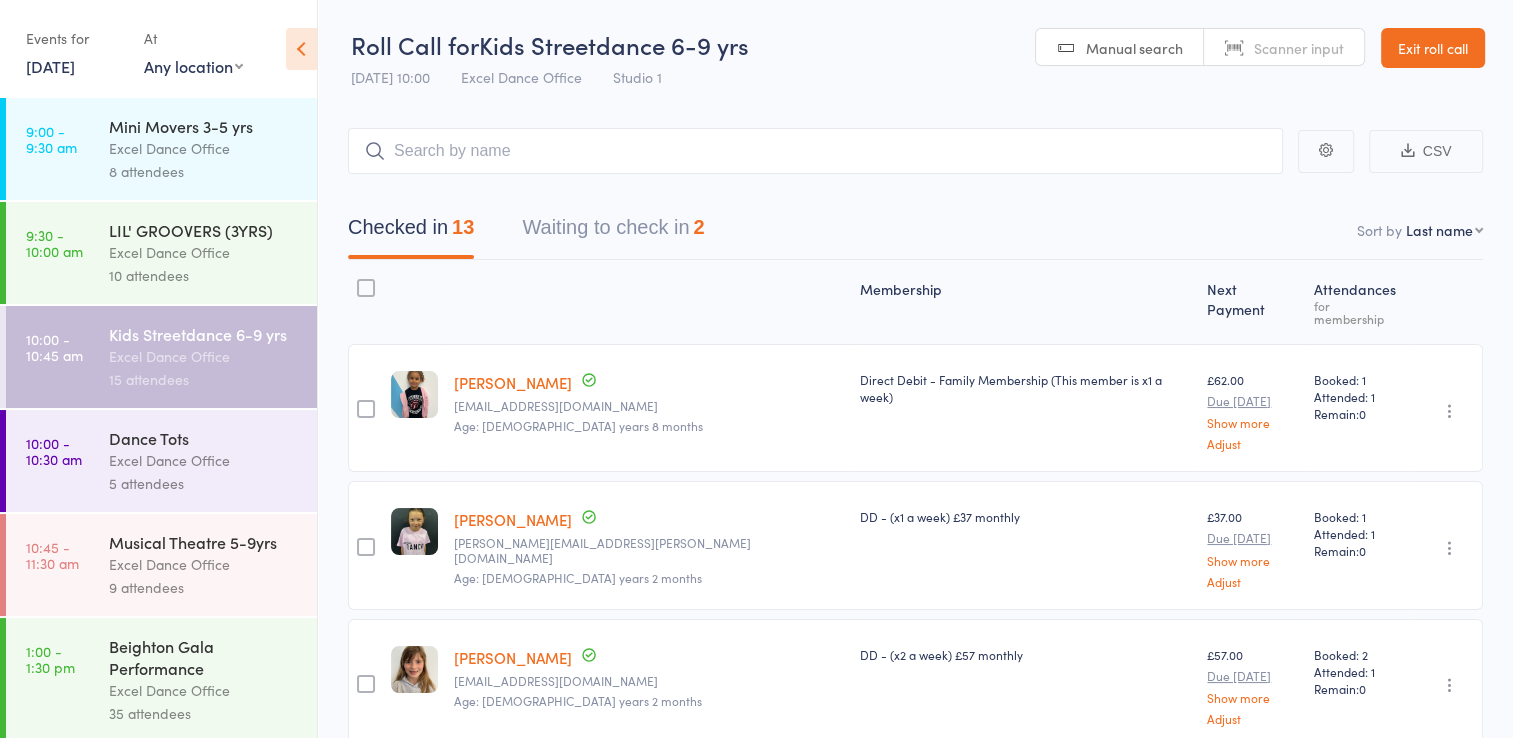 click on "9:30 - 10:00 am LIL' GROOVERS (3YRS) Excel Dance Office 10 attendees" at bounding box center [161, 253] 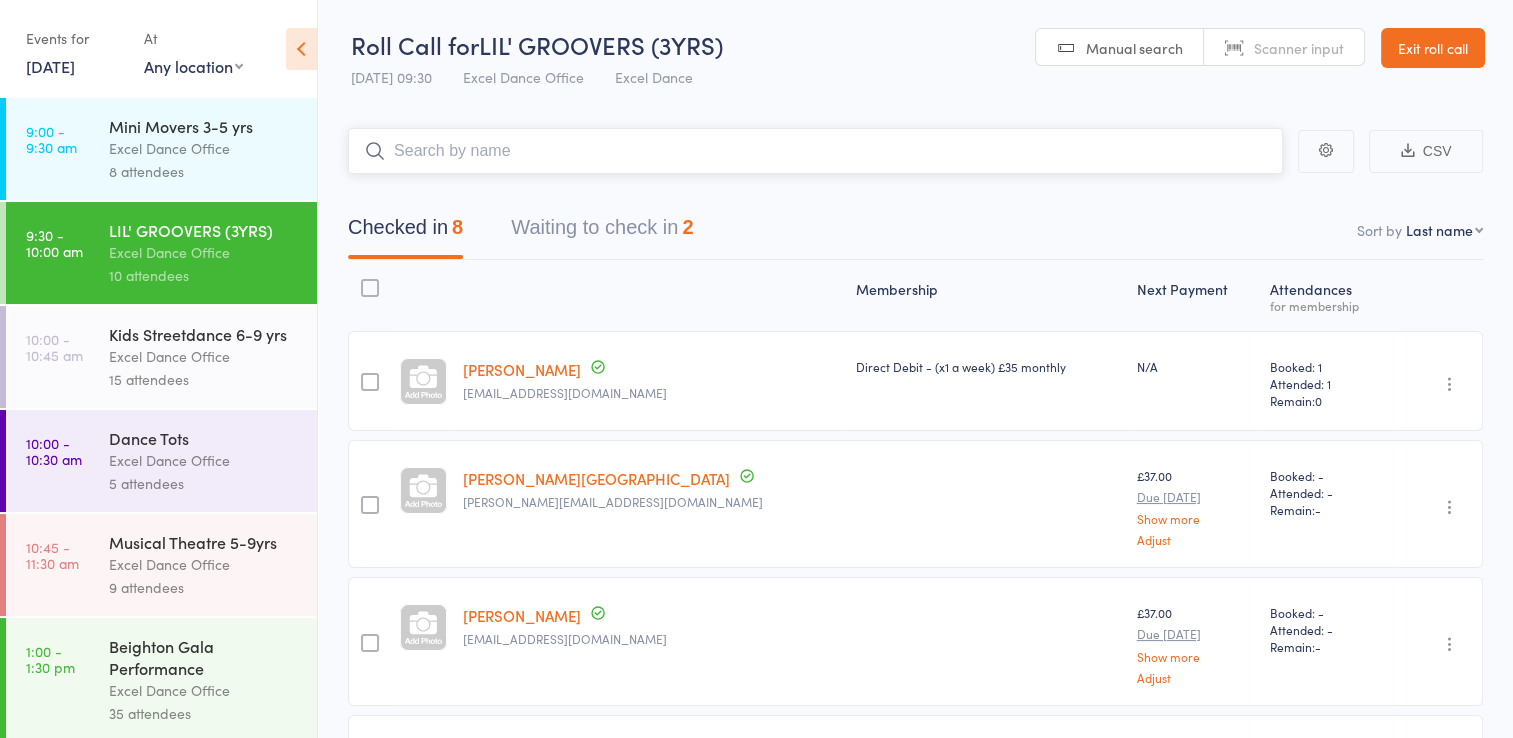 click on "Waiting to check in  2" at bounding box center [602, 232] 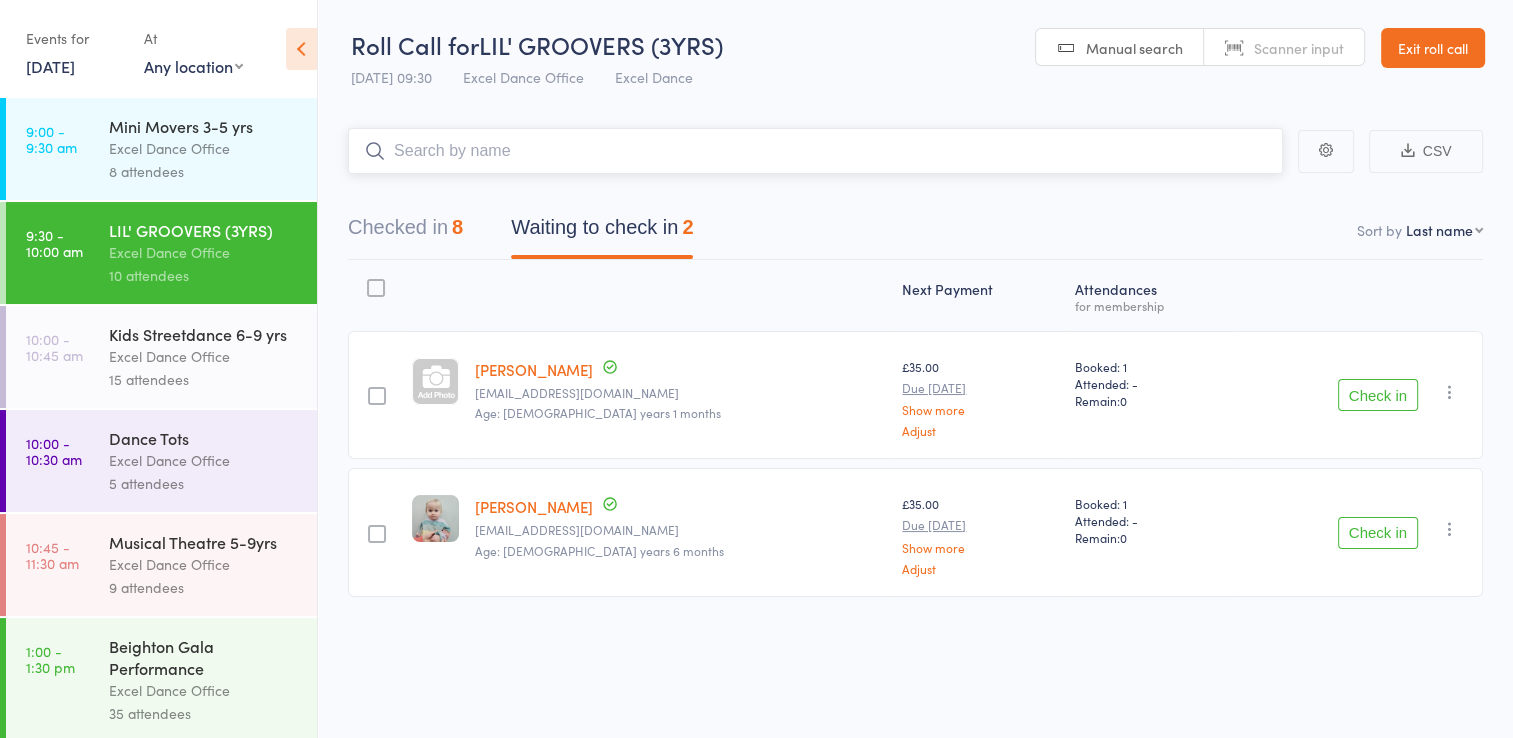 click on "Checked in  8" at bounding box center (405, 232) 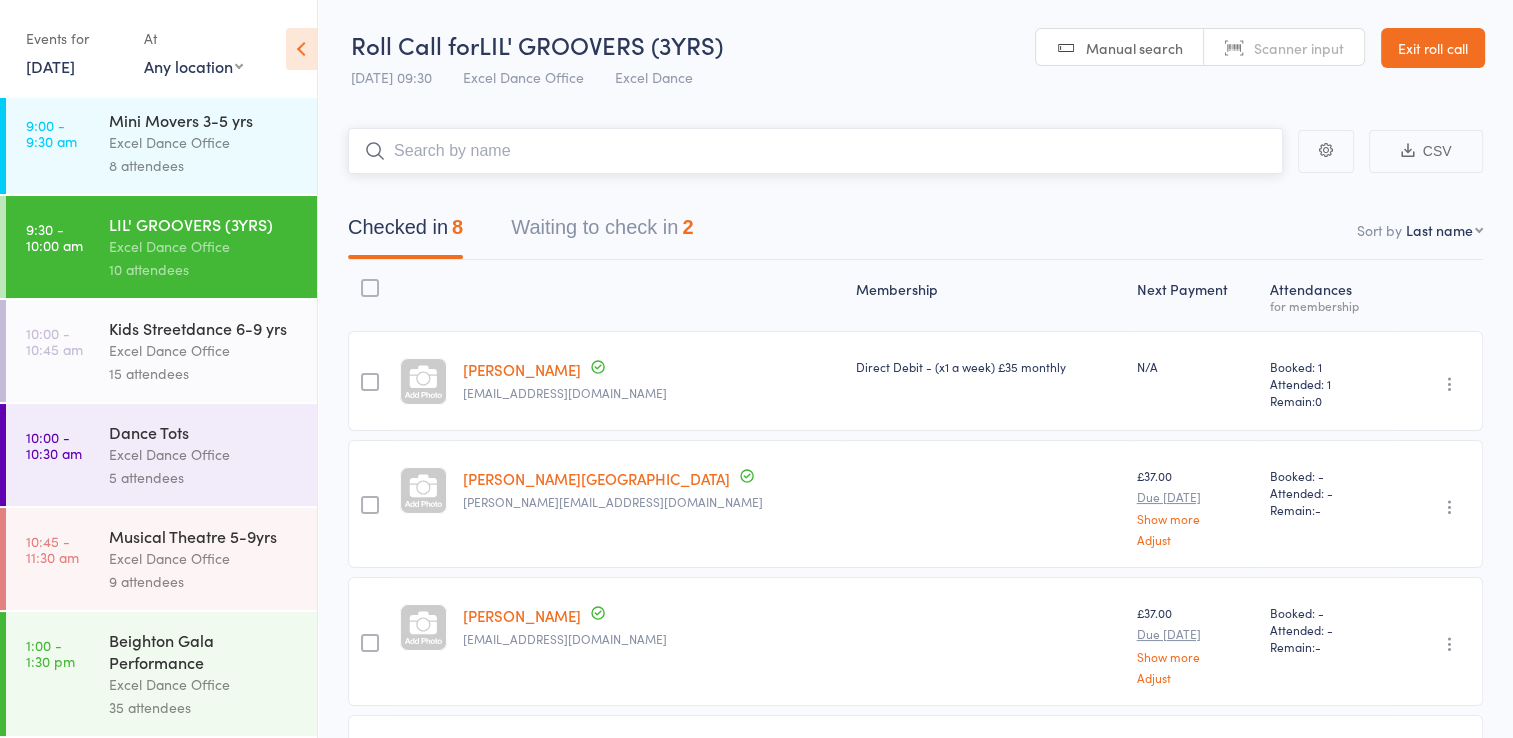scroll, scrollTop: 0, scrollLeft: 0, axis: both 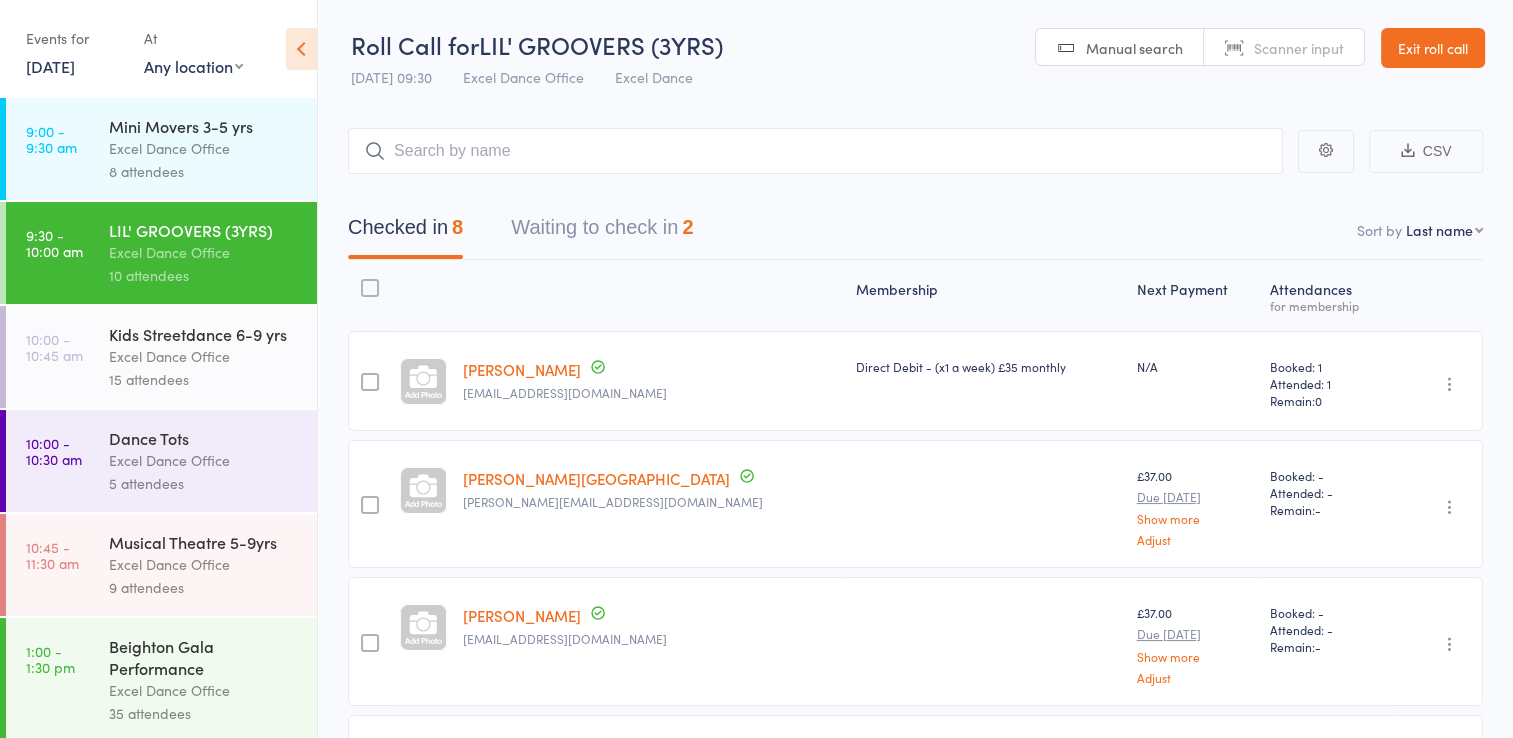 click at bounding box center [301, 49] 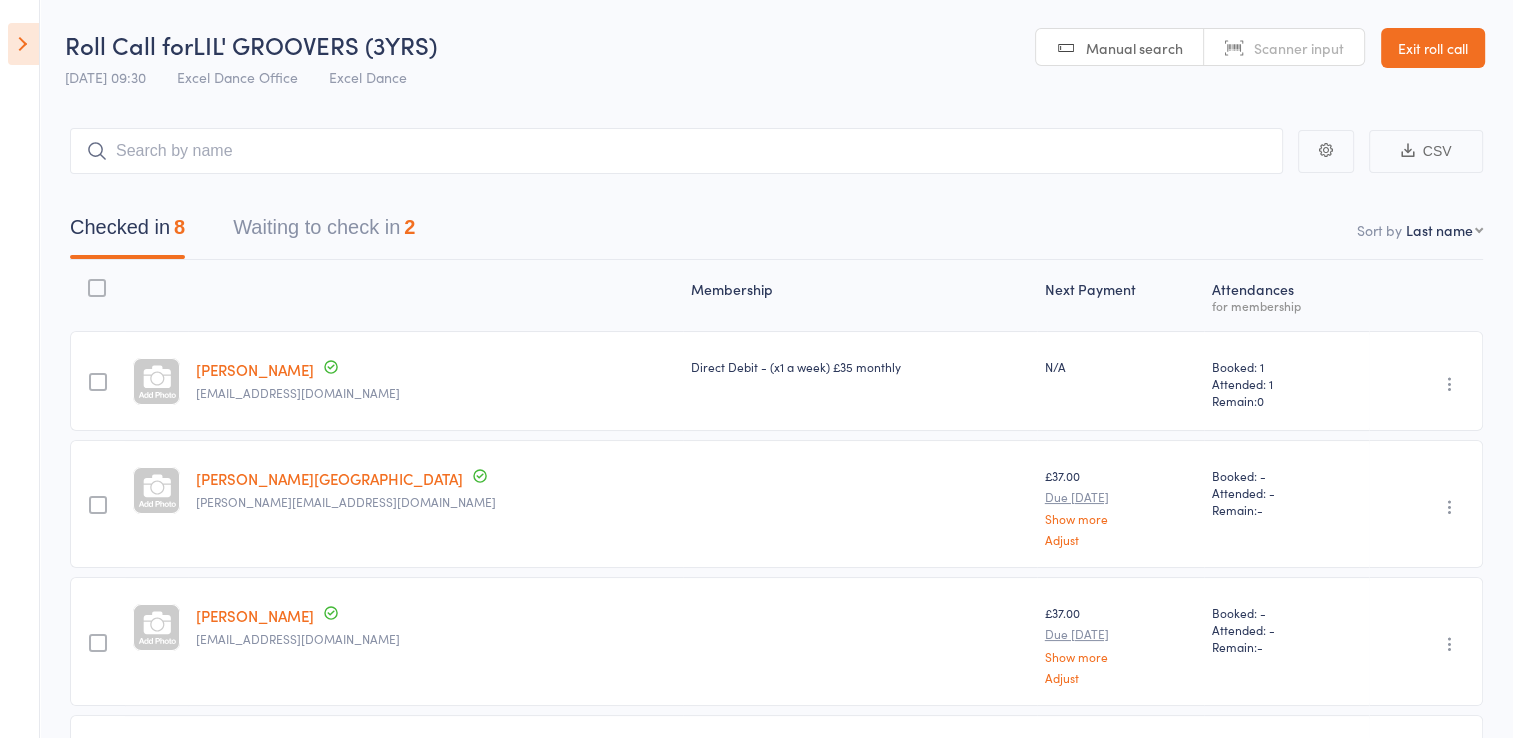 click on "Exit roll call" at bounding box center (1433, 48) 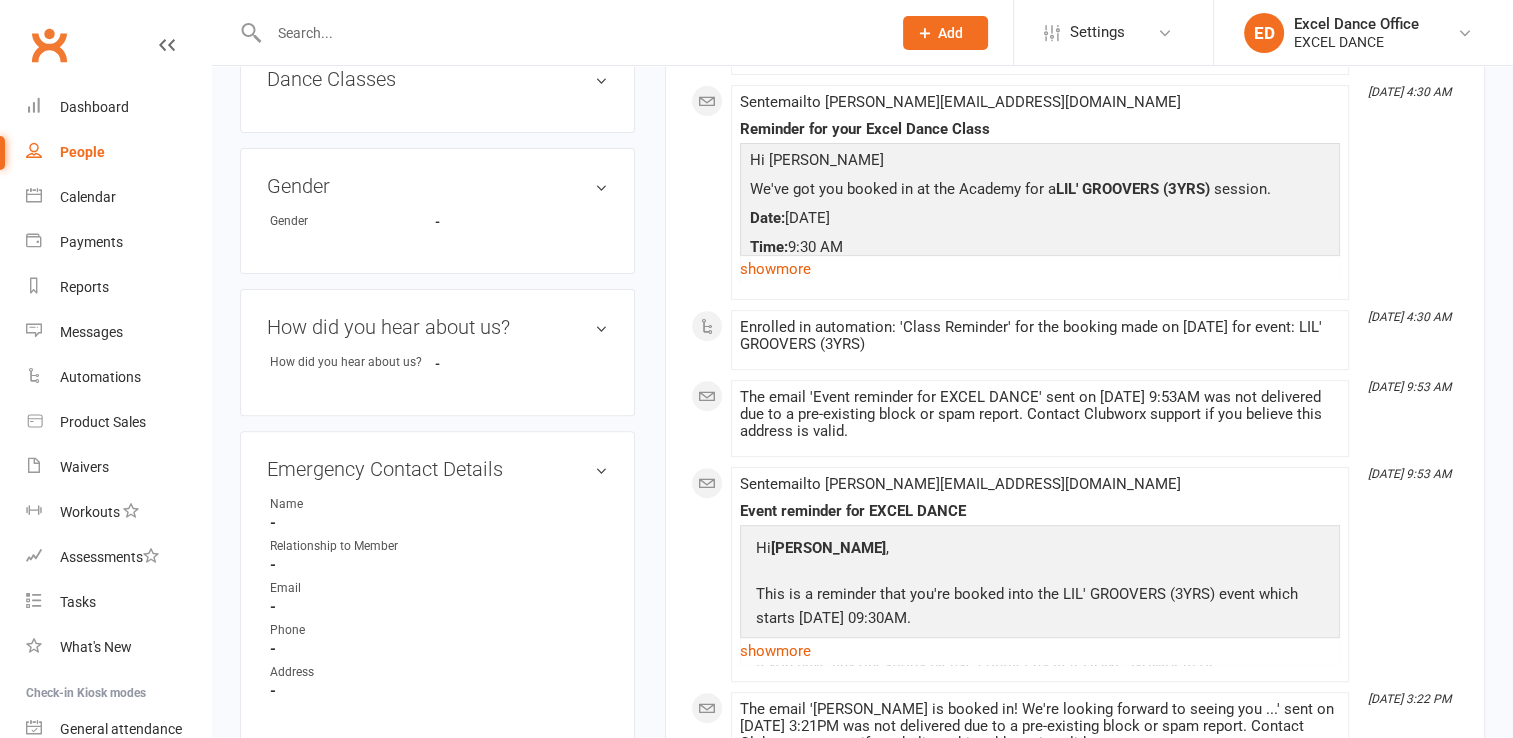 scroll, scrollTop: 646, scrollLeft: 0, axis: vertical 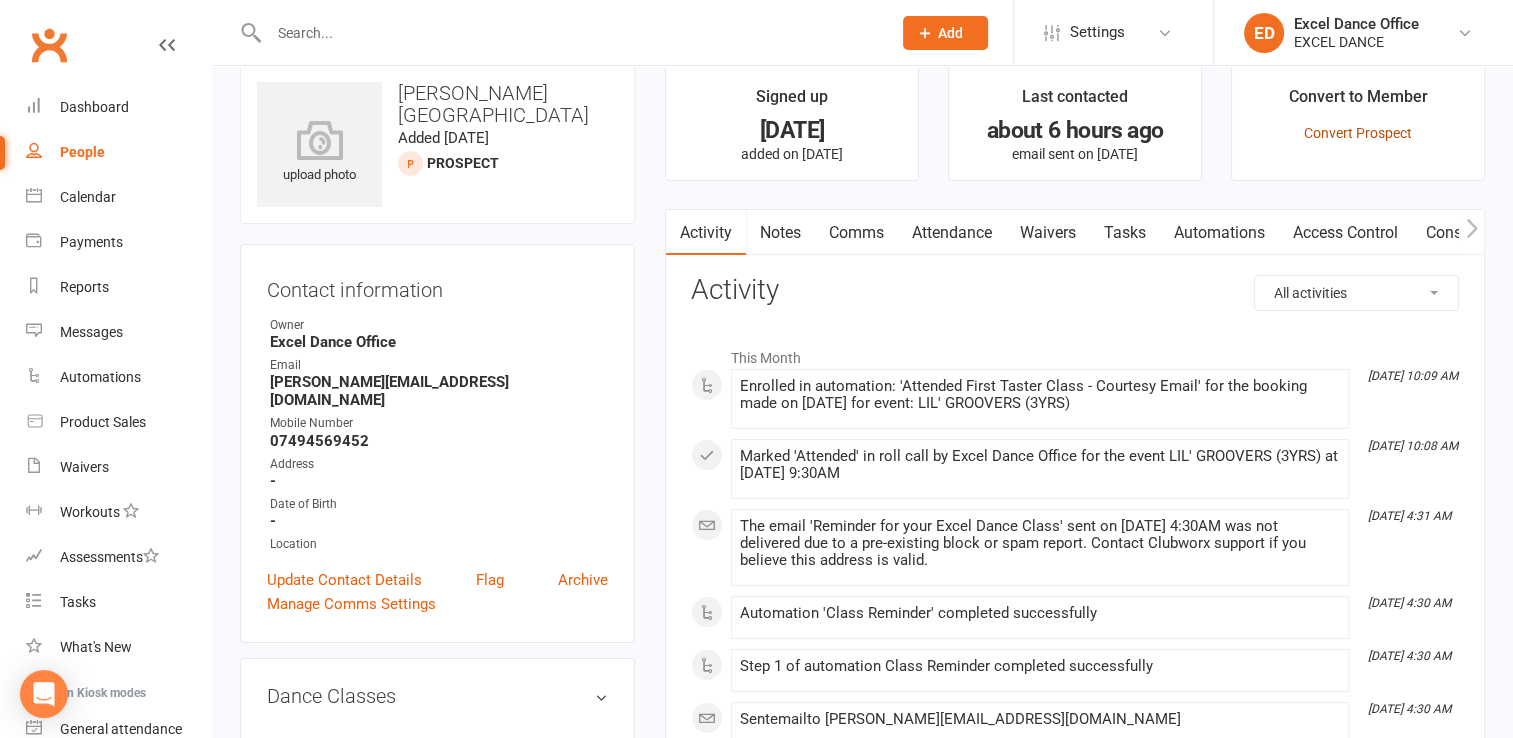 click on "Convert Prospect" at bounding box center [1358, 133] 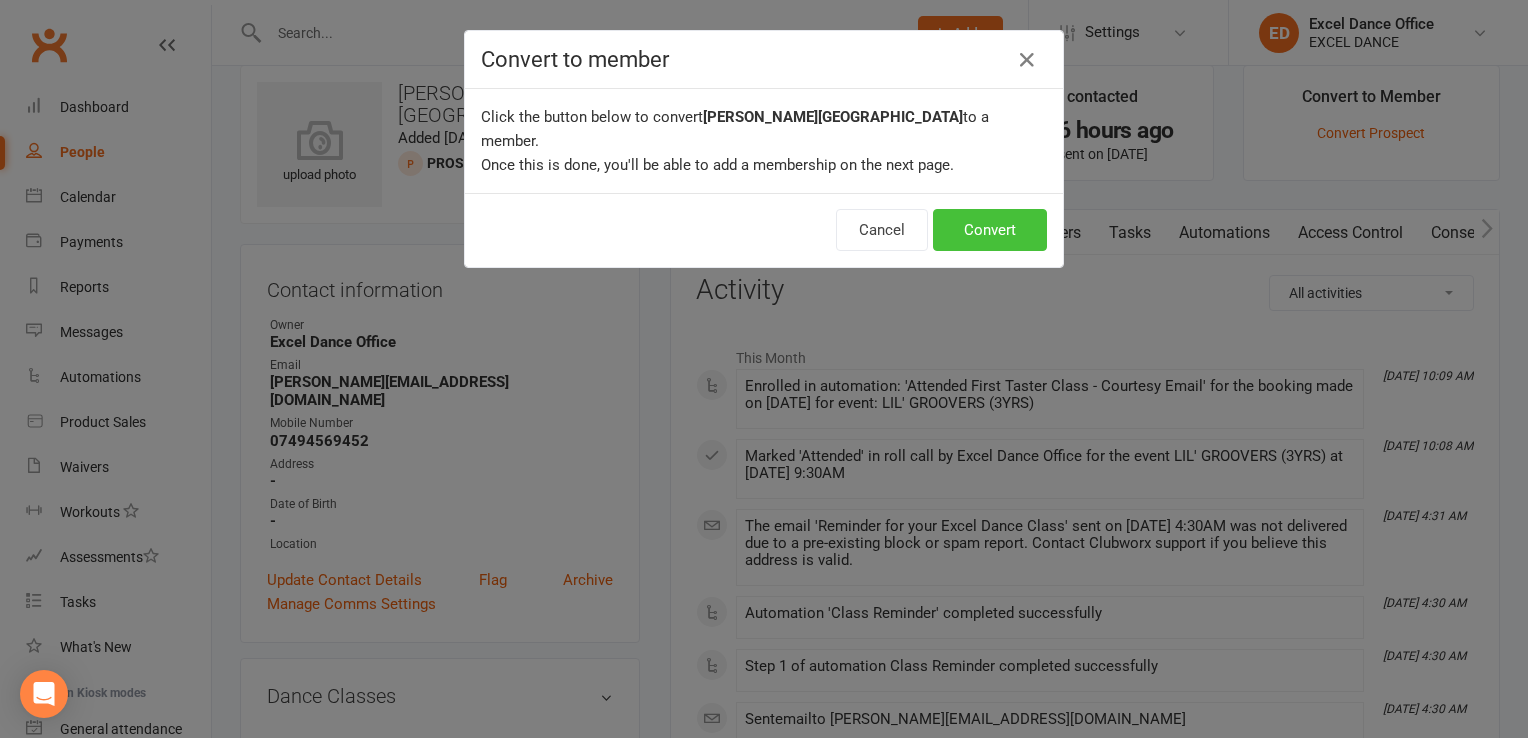 click on "Convert" at bounding box center [990, 230] 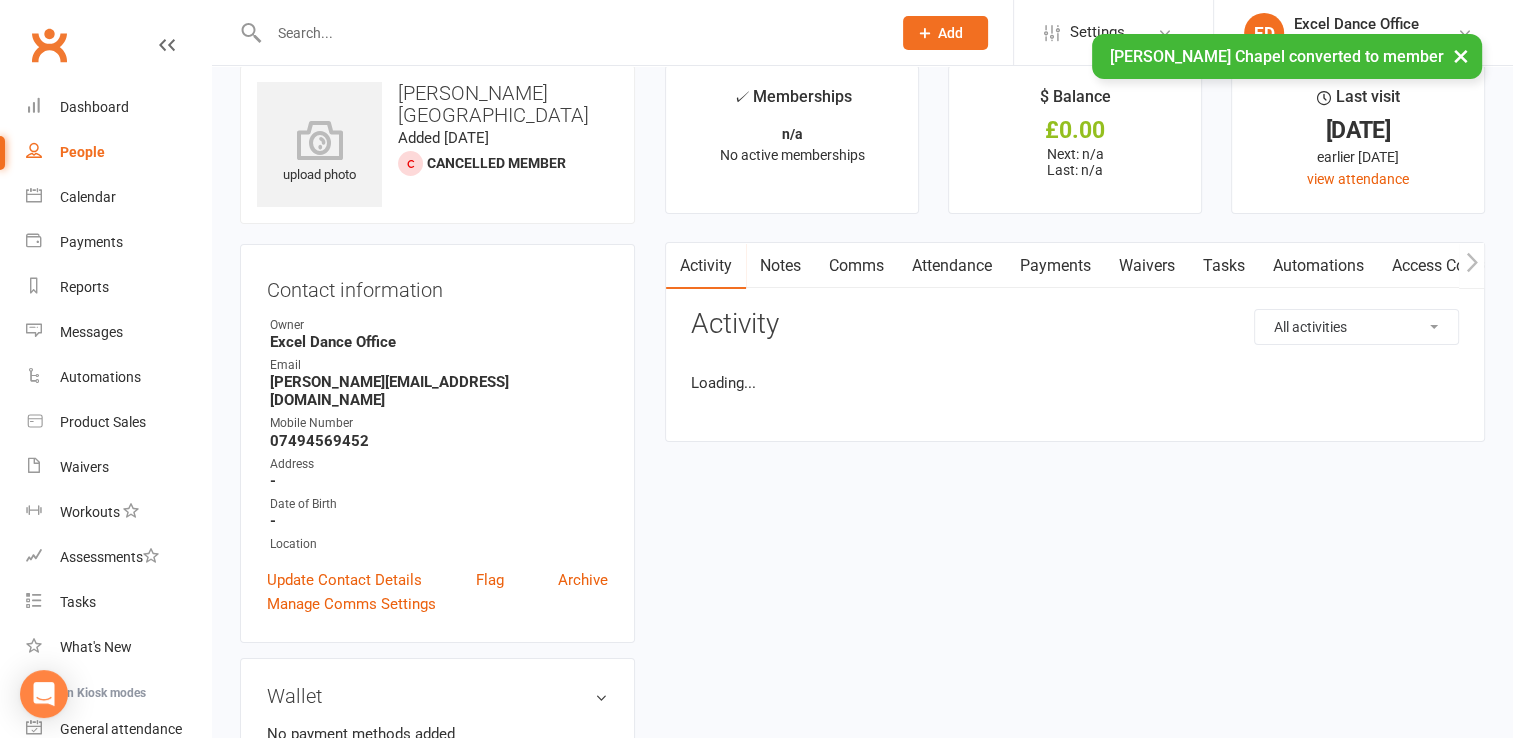 scroll, scrollTop: 0, scrollLeft: 0, axis: both 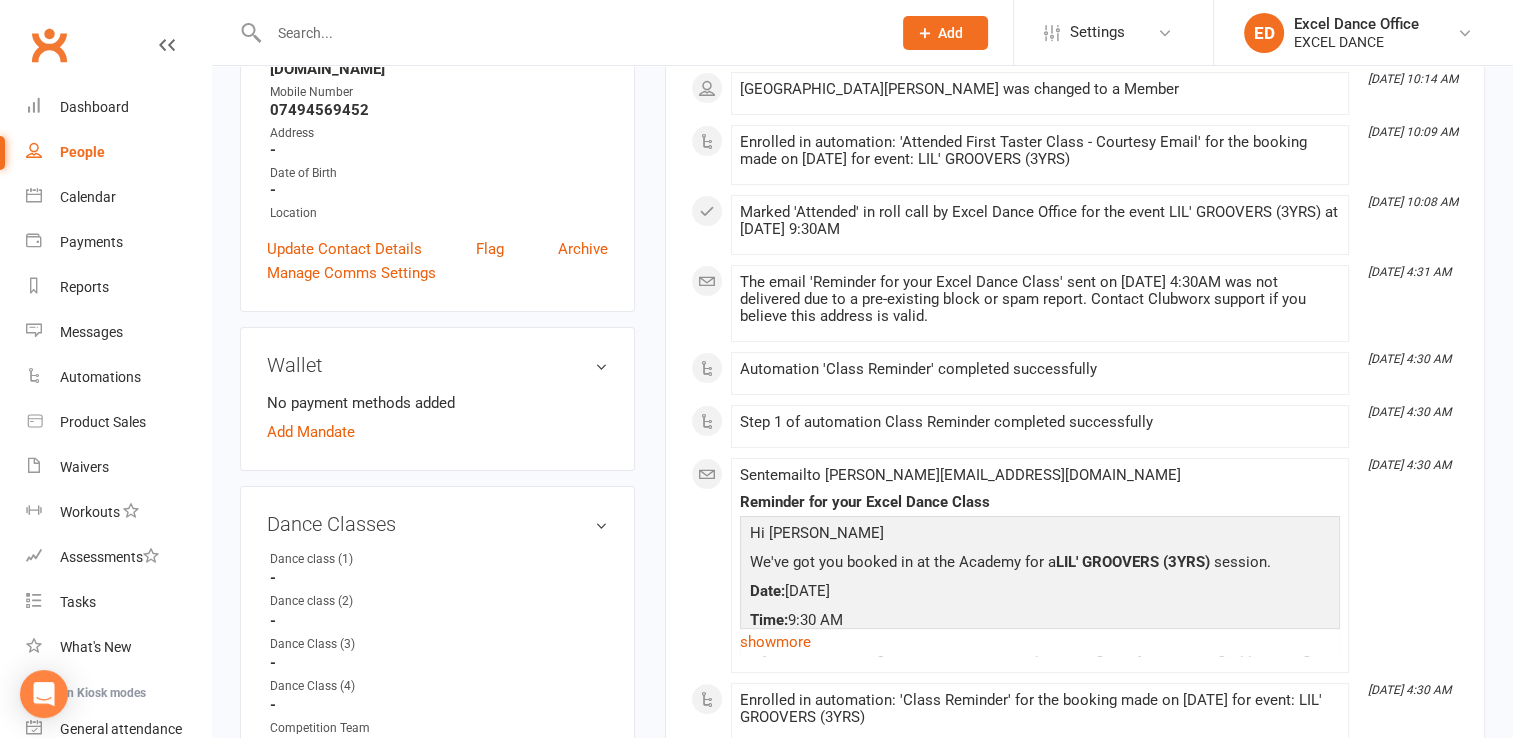 click on "Wallet No payment methods added
Add Mandate" at bounding box center (437, 399) 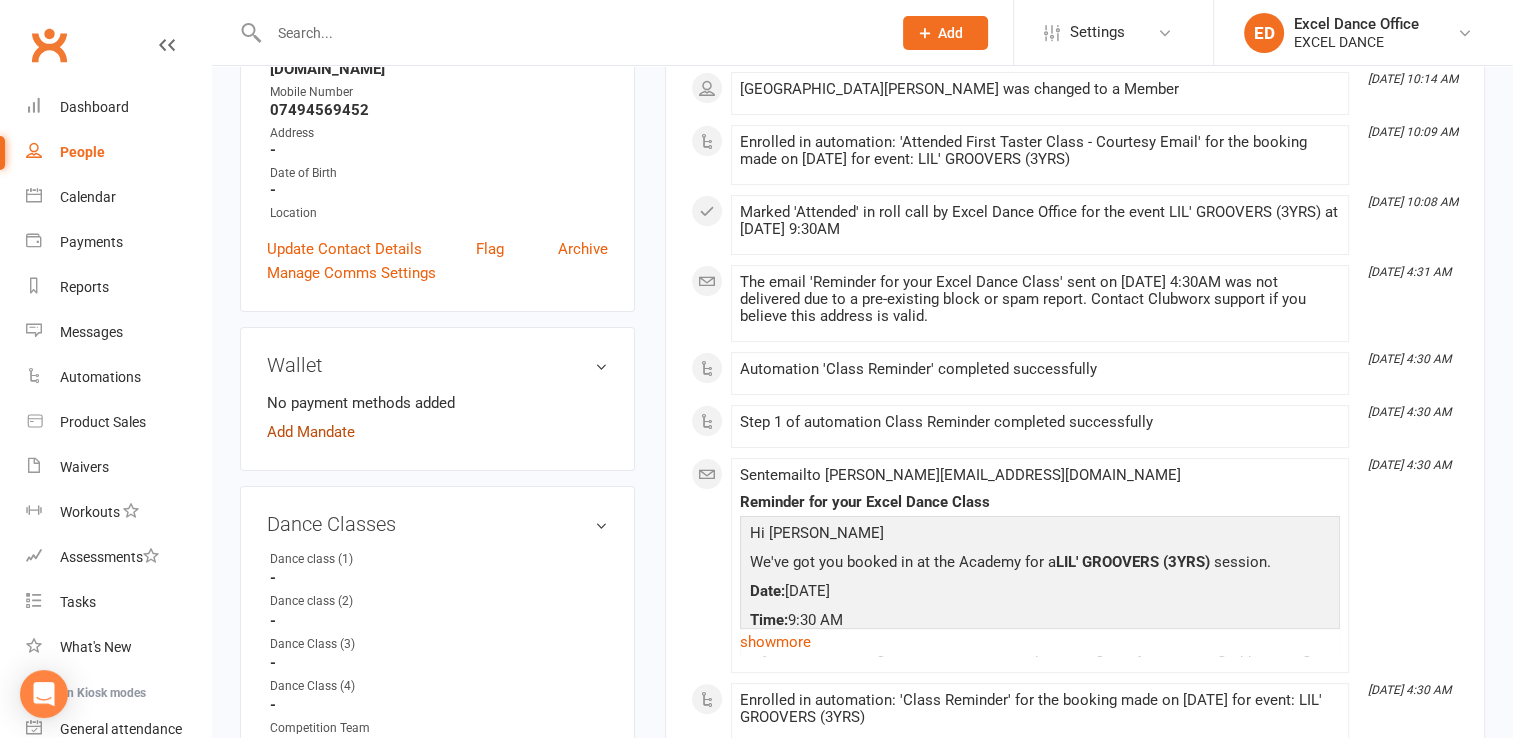 click on "Add Mandate" at bounding box center [311, 432] 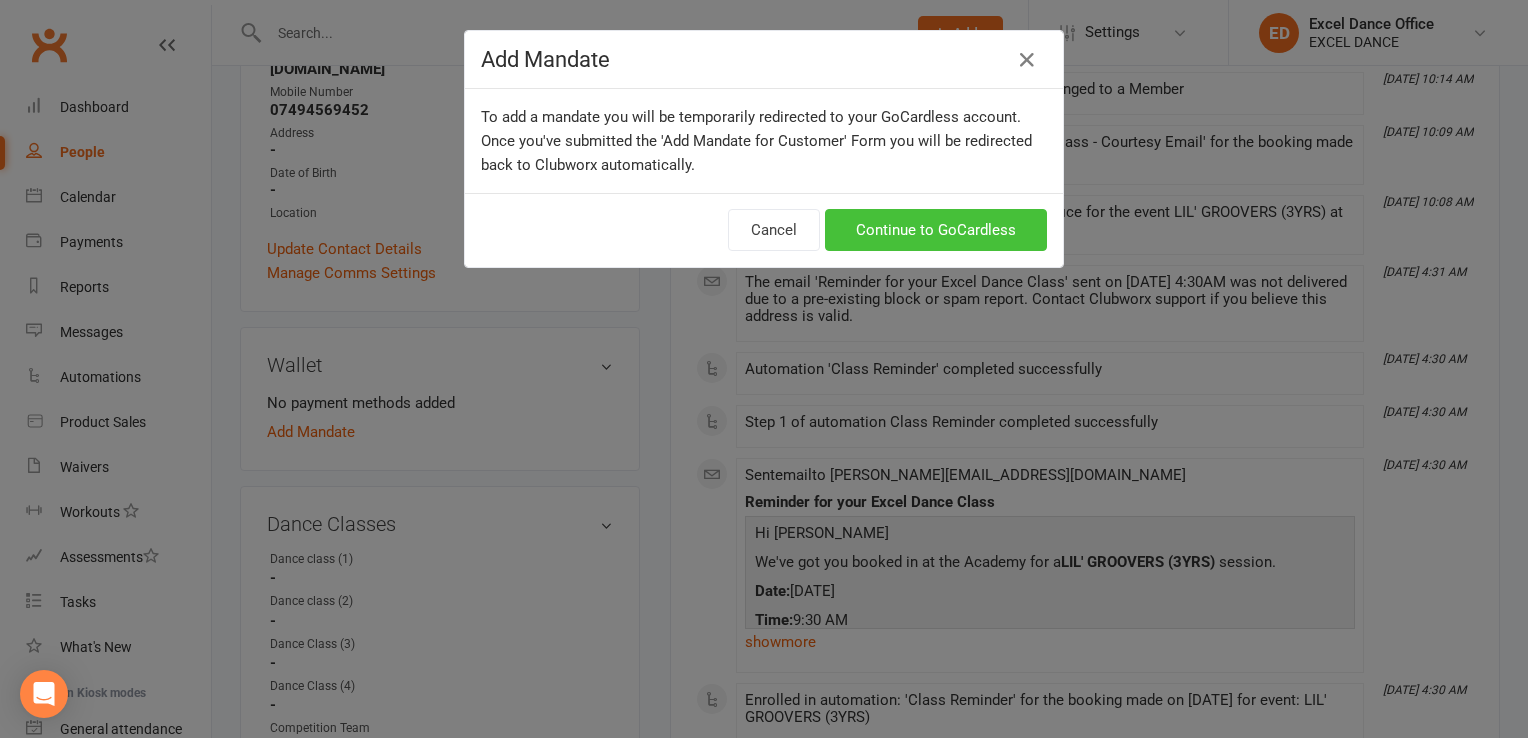 click on "Continue to GoCardless" at bounding box center [936, 230] 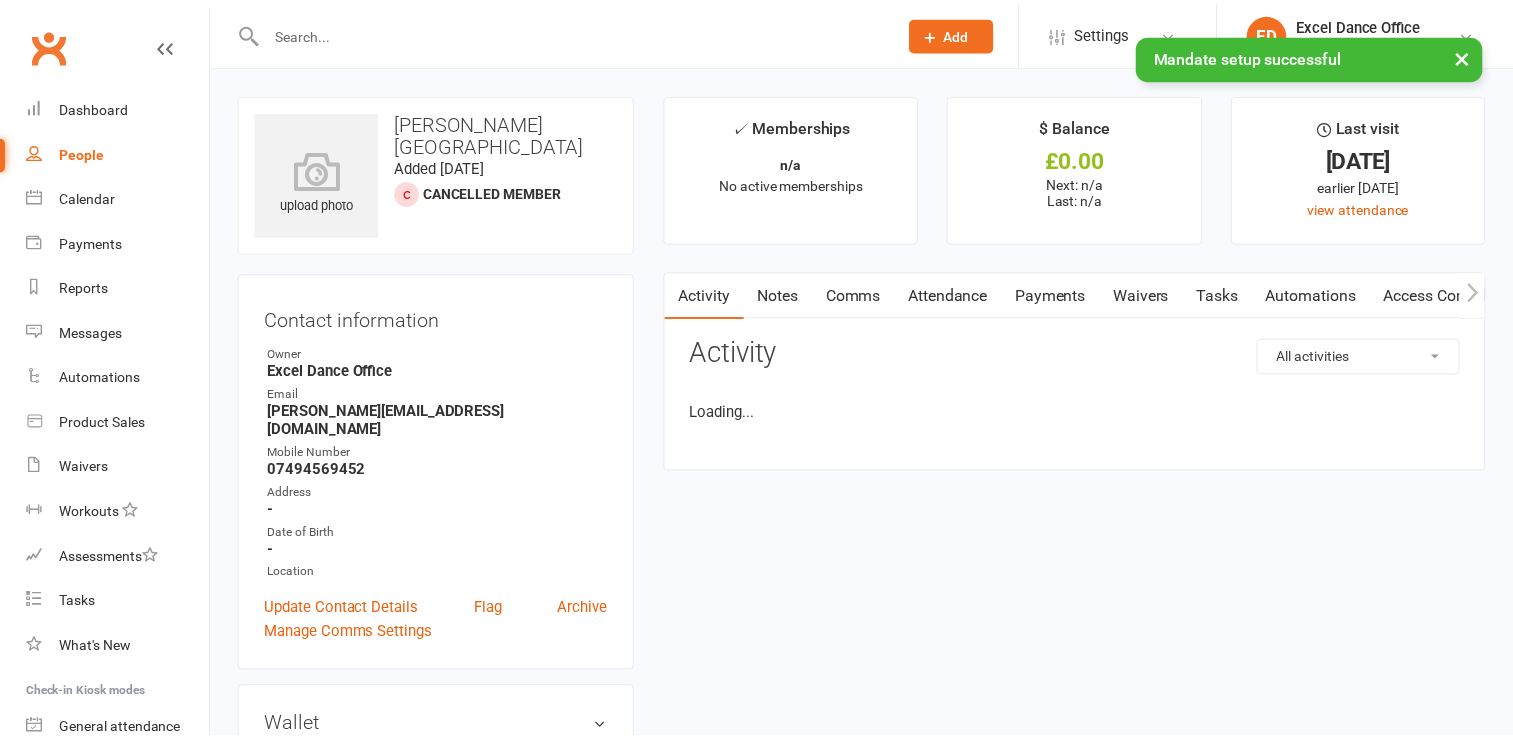 scroll, scrollTop: 0, scrollLeft: 0, axis: both 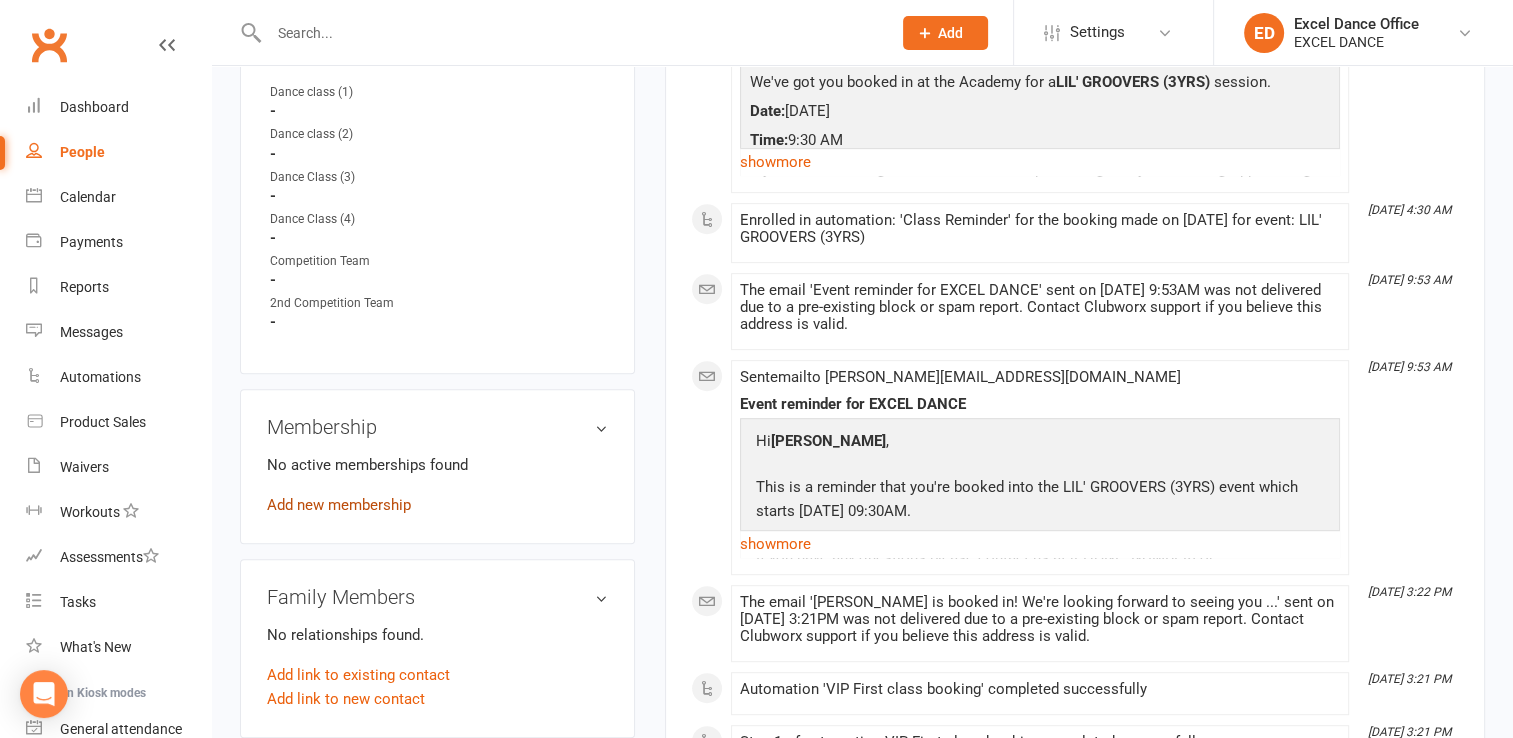 click on "Add new membership" at bounding box center (339, 505) 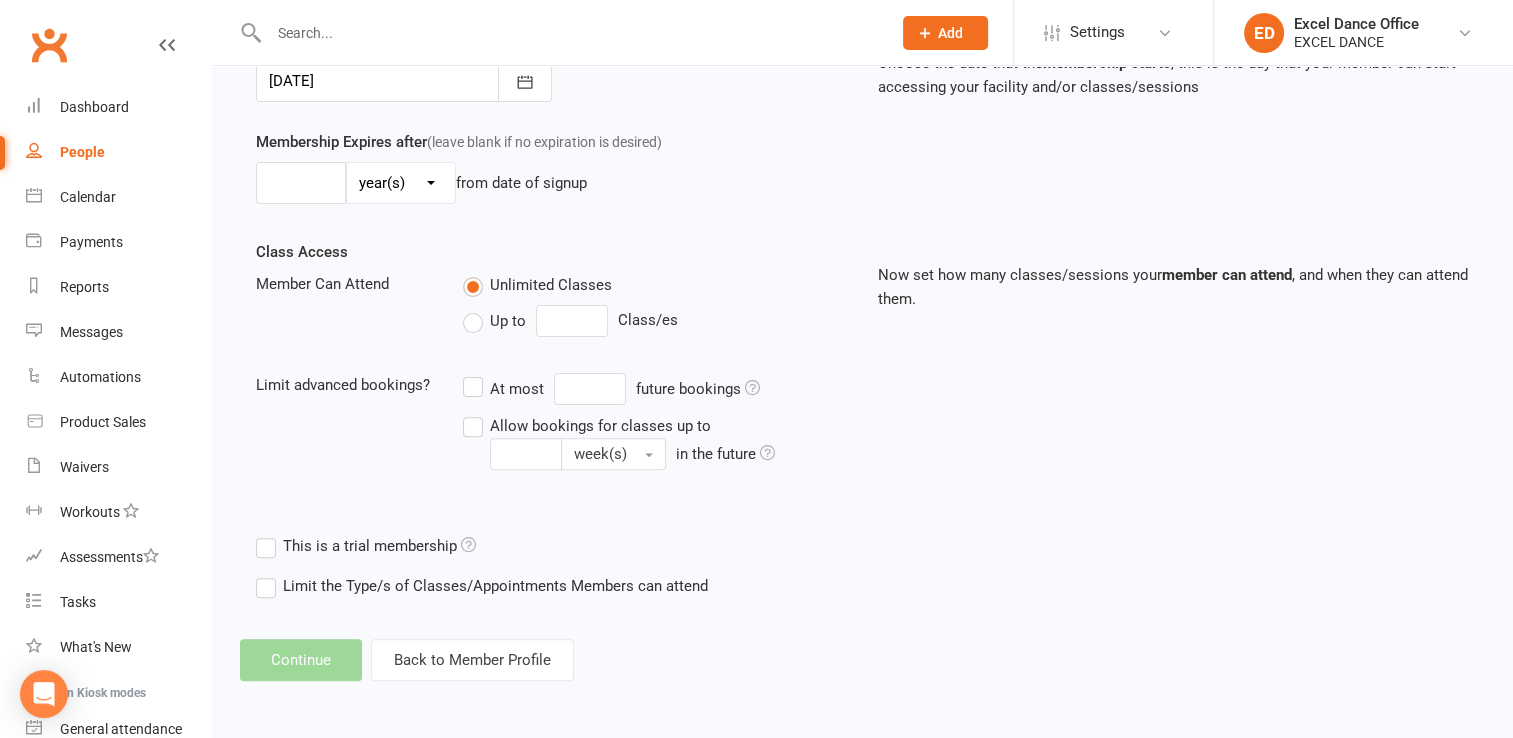 scroll, scrollTop: 0, scrollLeft: 0, axis: both 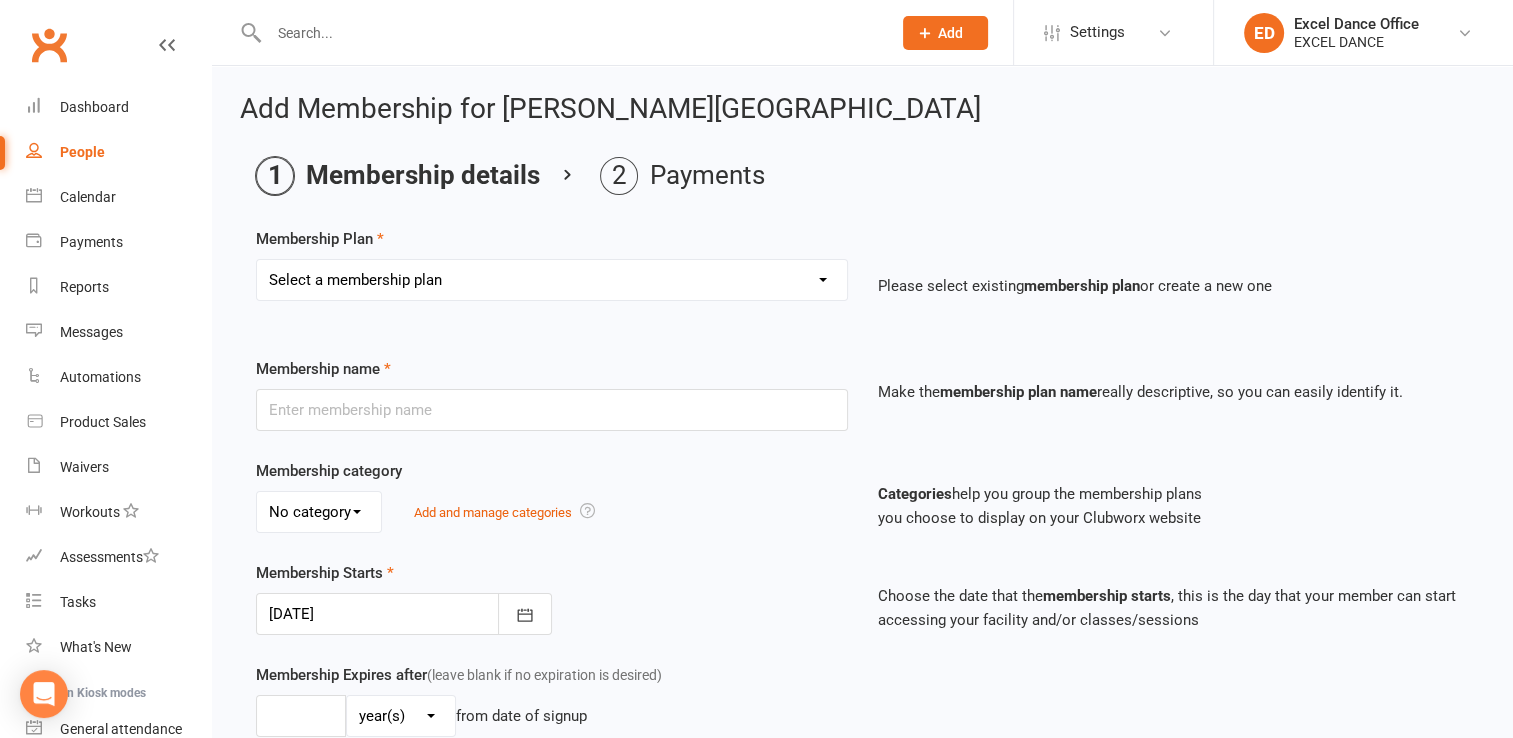click on "Select a membership plan Create new Membership Plan DD - (Dance Tots) £32 monthly DD - (x1 a week) £37 monthly DD - (x2 a week) £57 monthly DD (x3 a week) £97 pr month Direct Debit - Adults x1 a week, £30 monthly Direct Debit - (x1 a week)£35 monthly Direct Debit - (x1 a week) £35 monthly Direct Debit (x1 a week) £35 pr month Direct Debit - (x2 a week)£55 monthly Direct Debit (x2 a week) £65 pr month Direct Debit (x3 a week) £95 pr month DD- (x2 a week) £67 per month DD - (unlimited) £84 monthly Excel Experience - 4 wks £35 (2 class pr/wk) Direct Debit - (Dance Tots Toddlers) £30 monthly Direct Debit - Family Membership (This member is x1 a week) Direct Debit - Family Membership (This member is x2 a week) Direct Debit - Family Membership (This member is unlimited) Direct Debit - Family Membership (This member is Dance Tots Toddlers) DD- (x3 a week) £84 monthly payment Direct Debit - (unlimited)£80 monthly PIF - 1 day per week (annual) PIF - 2 day per week (annual) PAYG Class agreement" at bounding box center [552, 280] 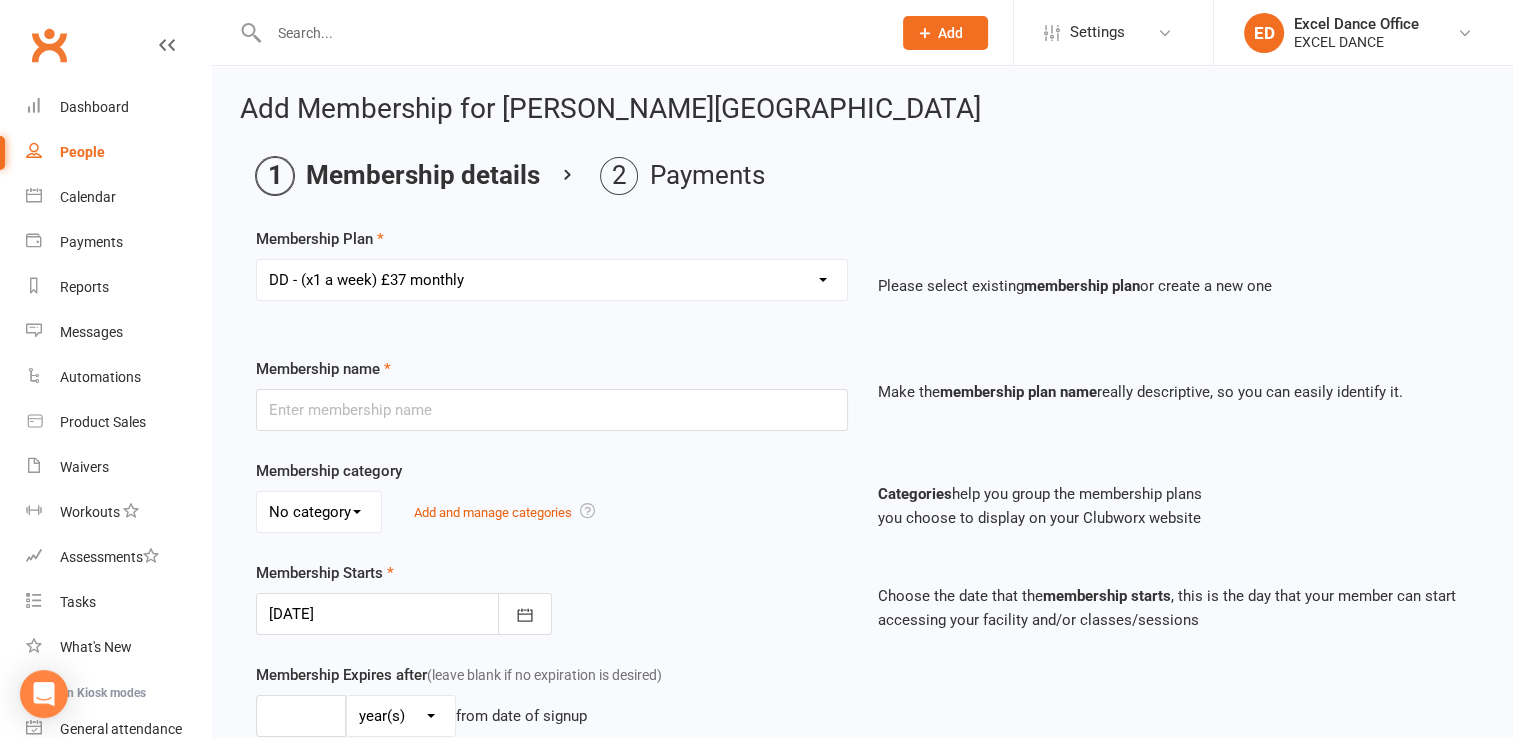 click on "Select a membership plan Create new Membership Plan DD - (Dance Tots) £32 monthly DD - (x1 a week) £37 monthly DD - (x2 a week) £57 monthly DD (x3 a week) £97 pr month Direct Debit - Adults x1 a week, £30 monthly Direct Debit - (x1 a week)£35 monthly Direct Debit - (x1 a week) £35 monthly Direct Debit (x1 a week) £35 pr month Direct Debit - (x2 a week)£55 monthly Direct Debit (x2 a week) £65 pr month Direct Debit (x3 a week) £95 pr month DD- (x2 a week) £67 per month DD - (unlimited) £84 monthly Excel Experience - 4 wks £35 (2 class pr/wk) Direct Debit - (Dance Tots Toddlers) £30 monthly Direct Debit - Family Membership (This member is x1 a week) Direct Debit - Family Membership (This member is x2 a week) Direct Debit - Family Membership (This member is unlimited) Direct Debit - Family Membership (This member is Dance Tots Toddlers) DD- (x3 a week) £84 monthly payment Direct Debit - (unlimited)£80 monthly PIF - 1 day per week (annual) PIF - 2 day per week (annual) PAYG Class agreement" at bounding box center [552, 280] 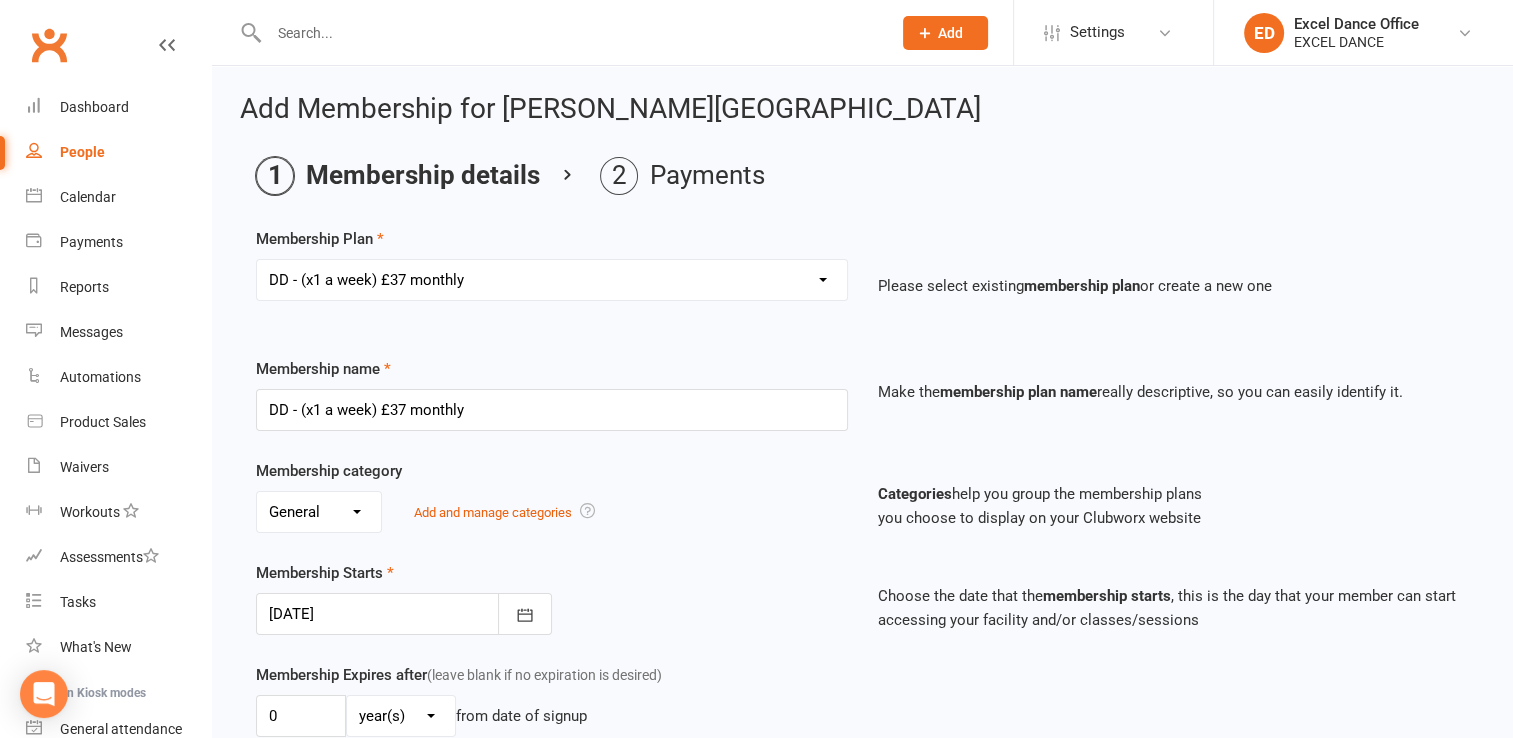 type on "1" 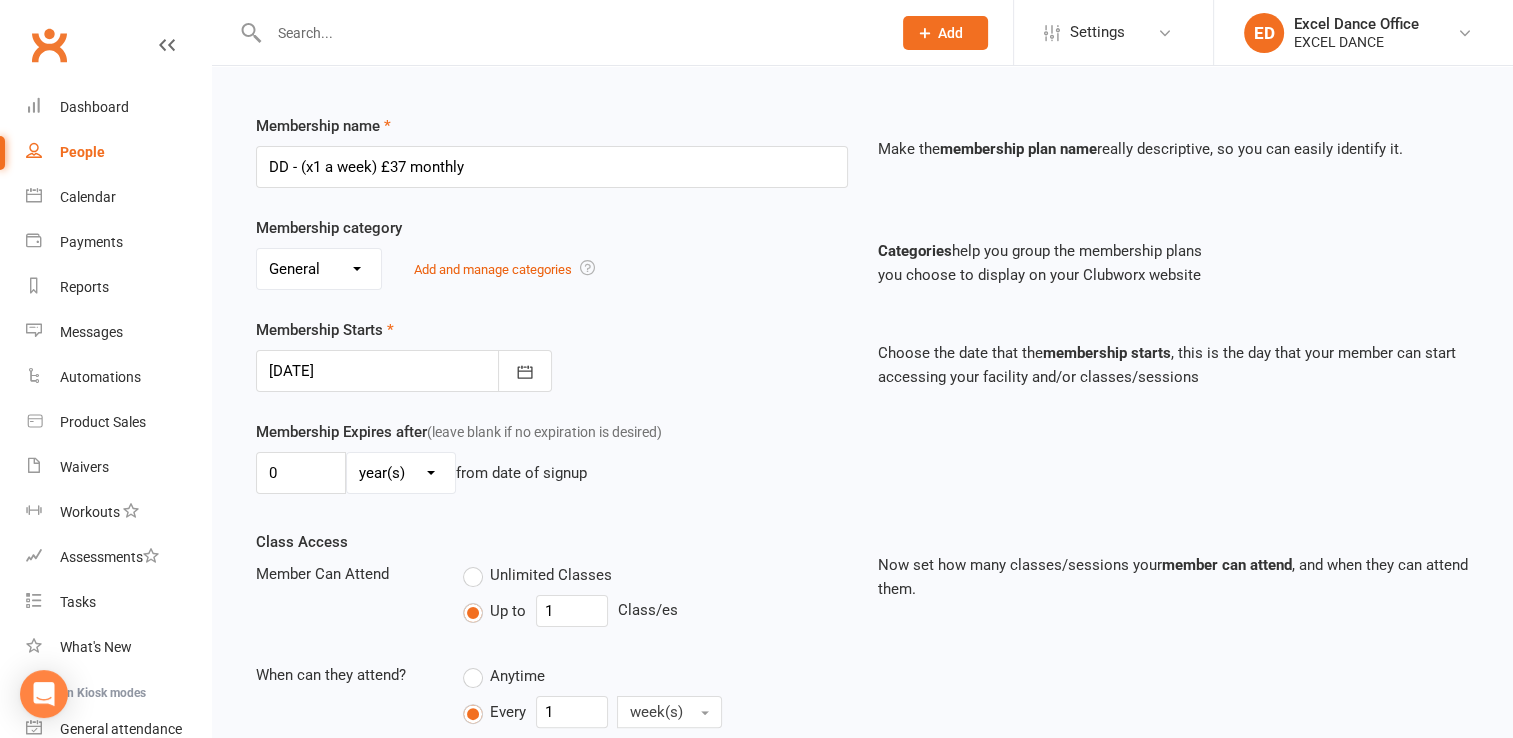 scroll, scrollTop: 250, scrollLeft: 0, axis: vertical 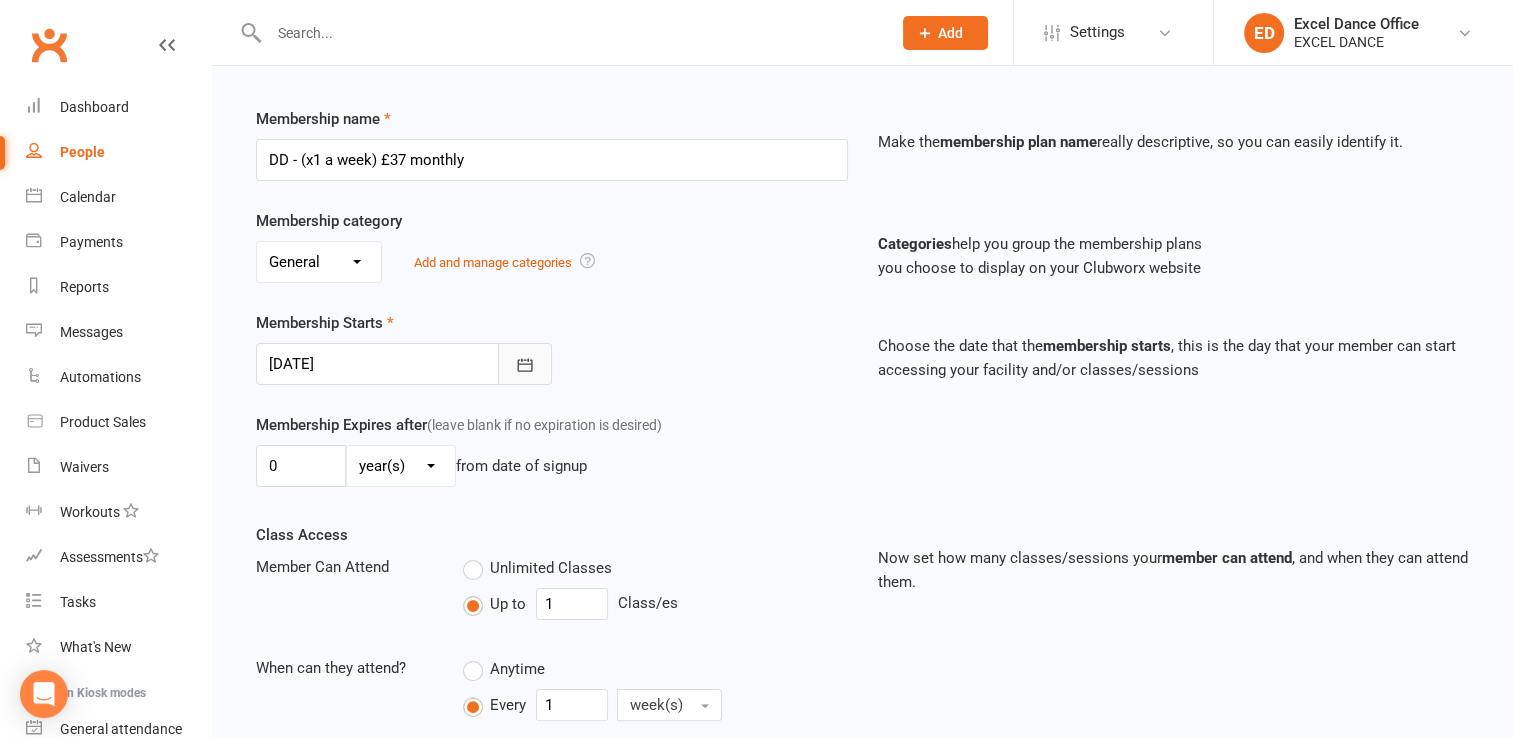 click 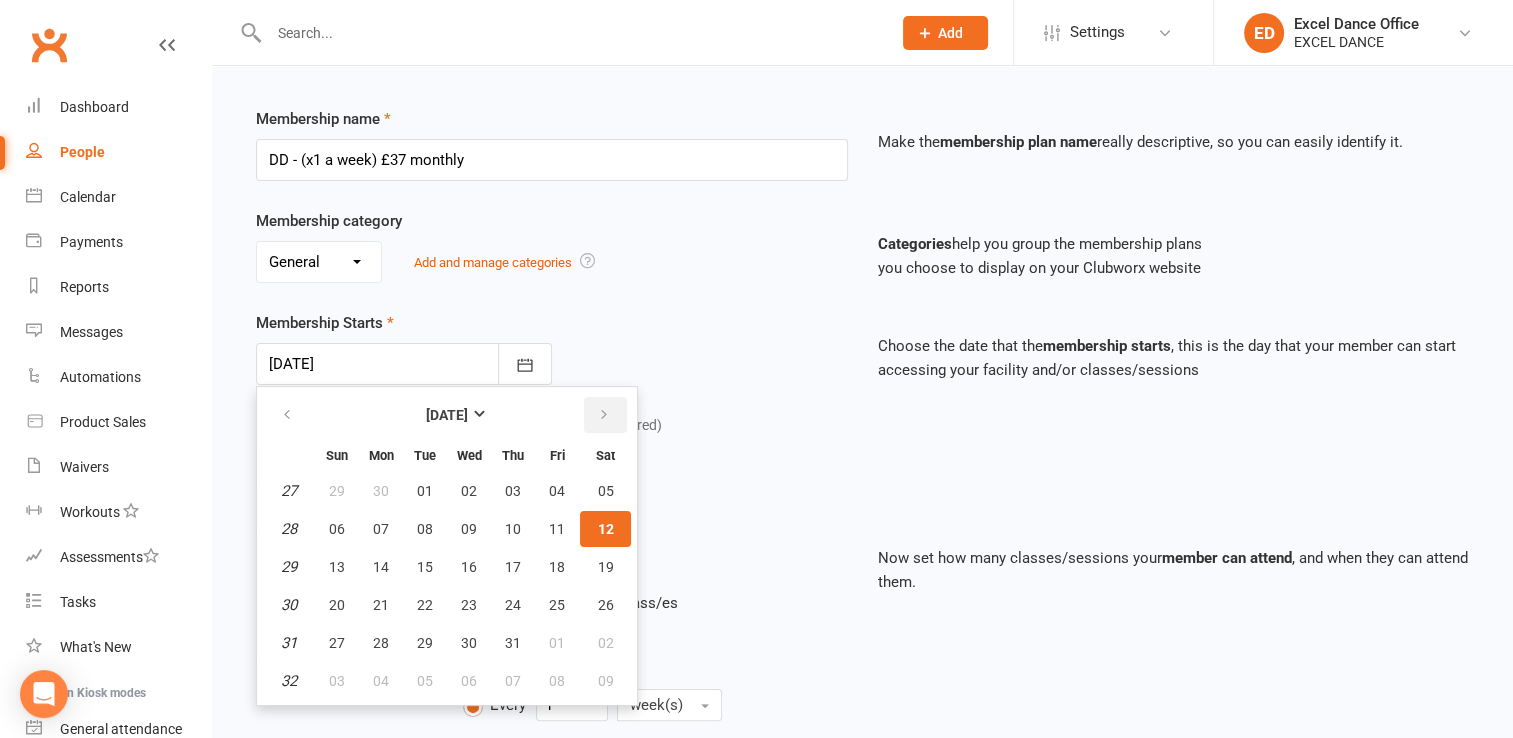 click at bounding box center [604, 415] 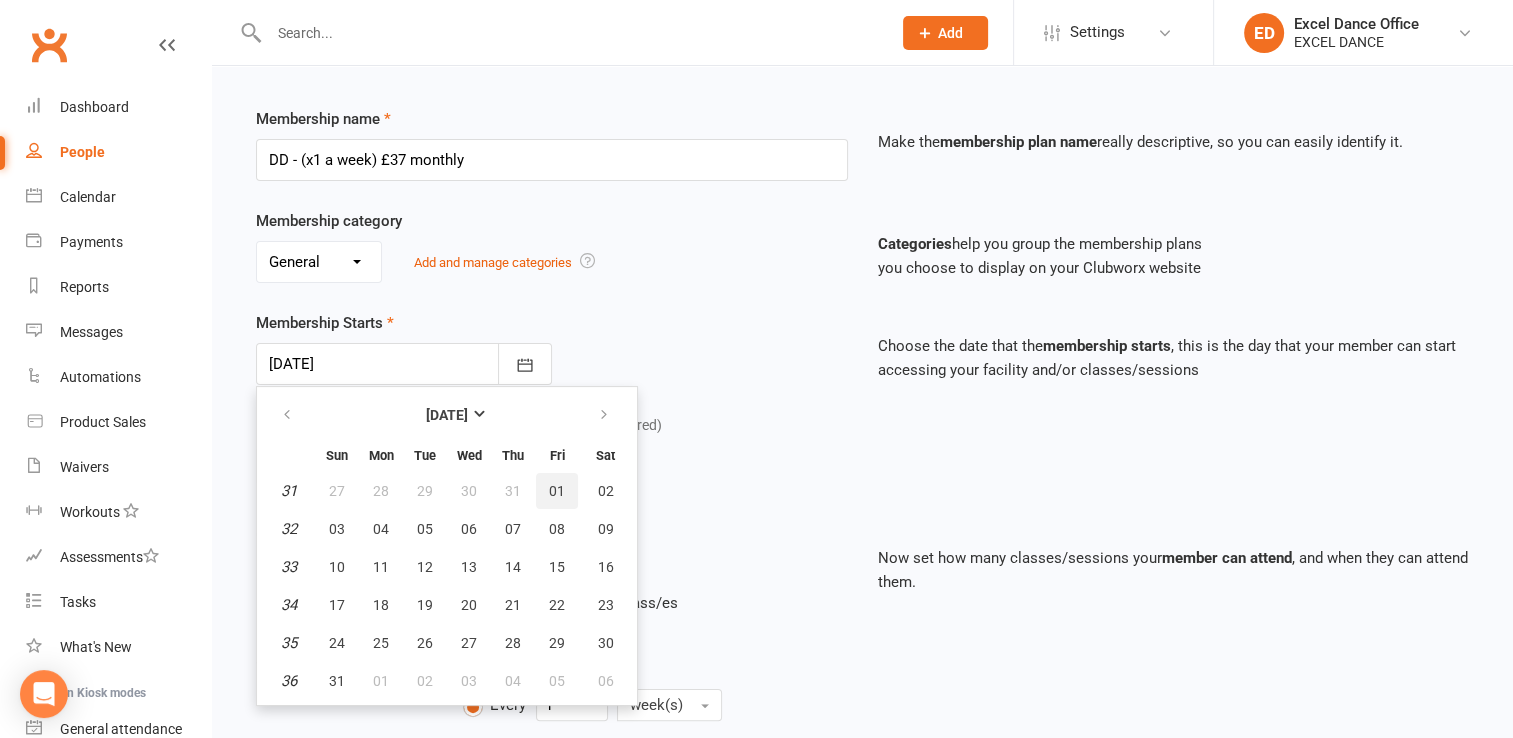 click on "01" at bounding box center [557, 491] 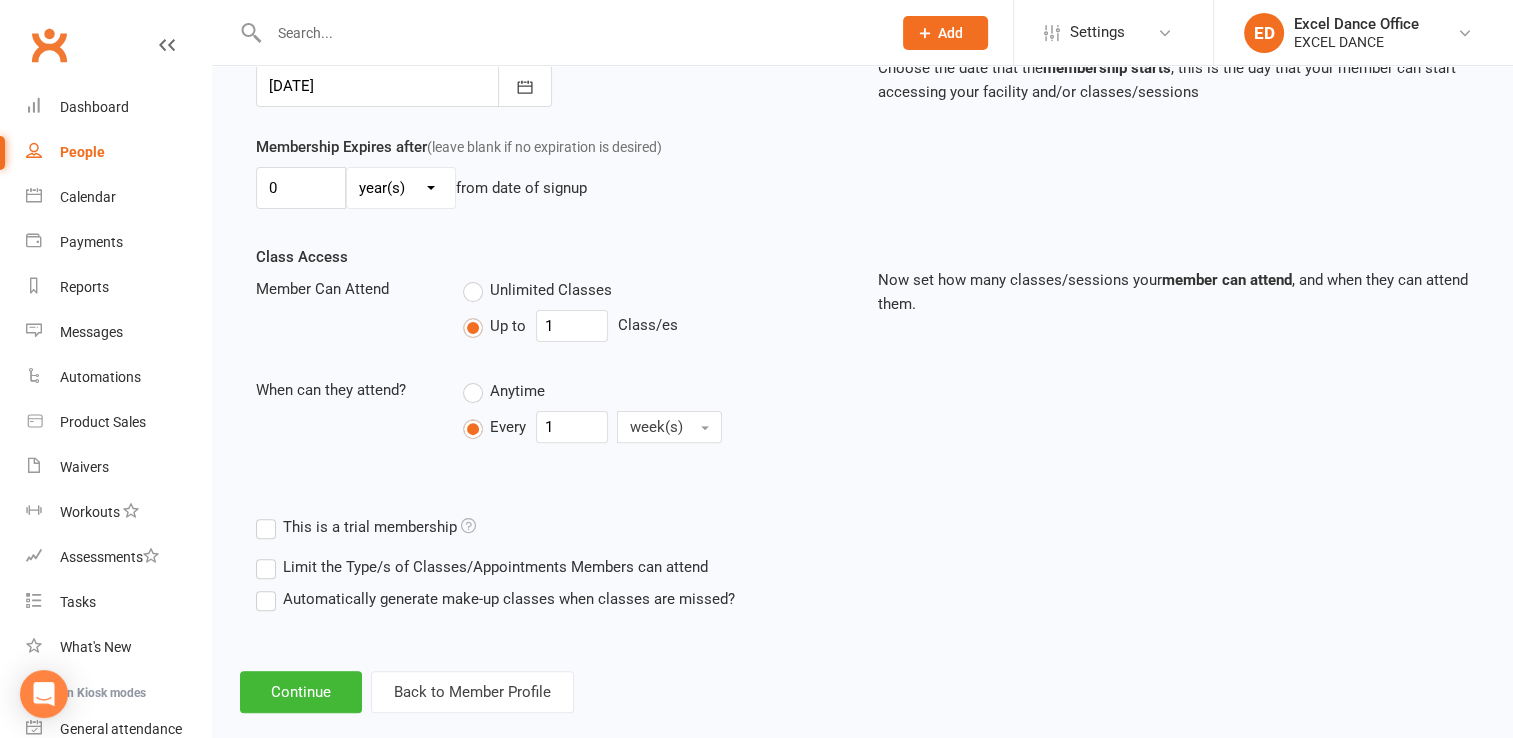 scroll, scrollTop: 556, scrollLeft: 0, axis: vertical 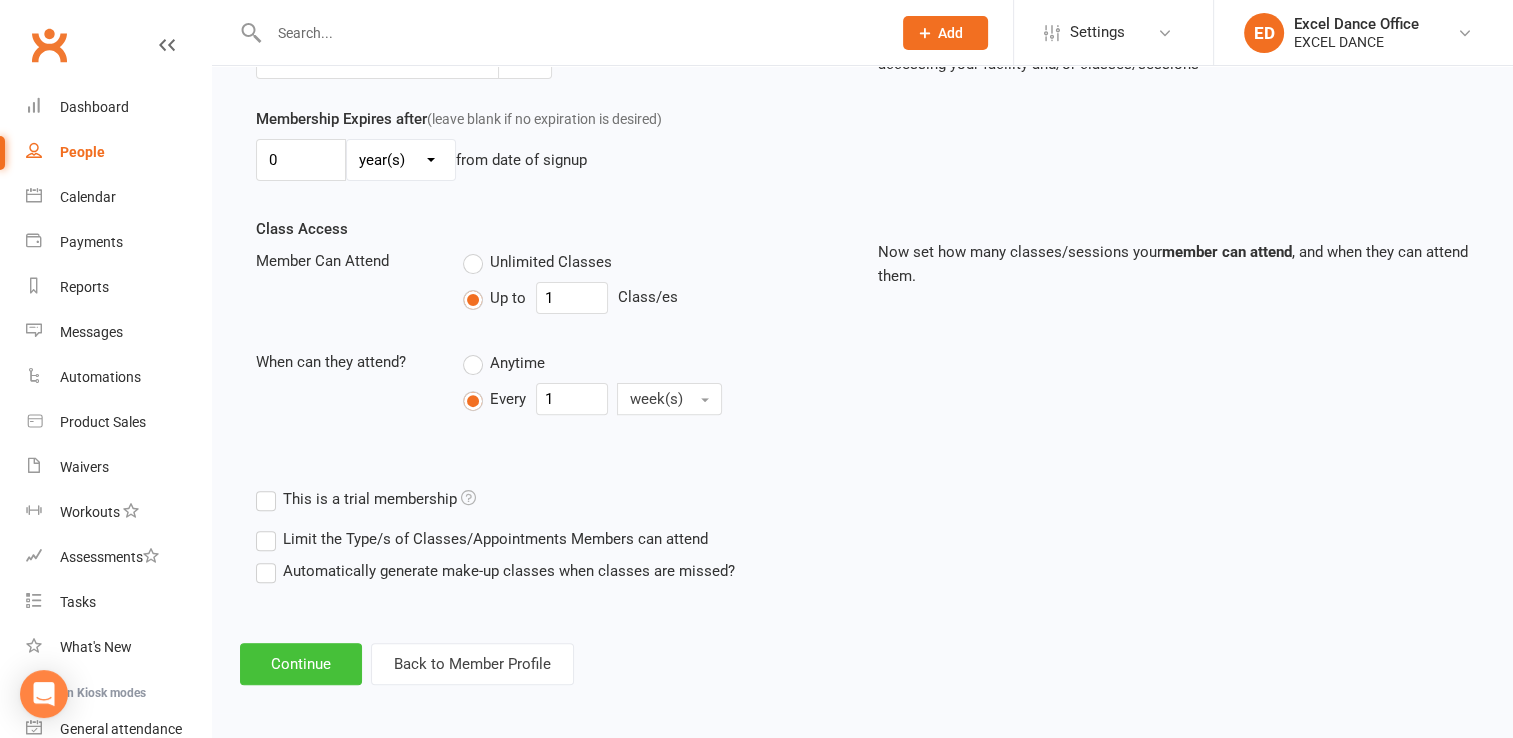 click on "Continue" at bounding box center (301, 664) 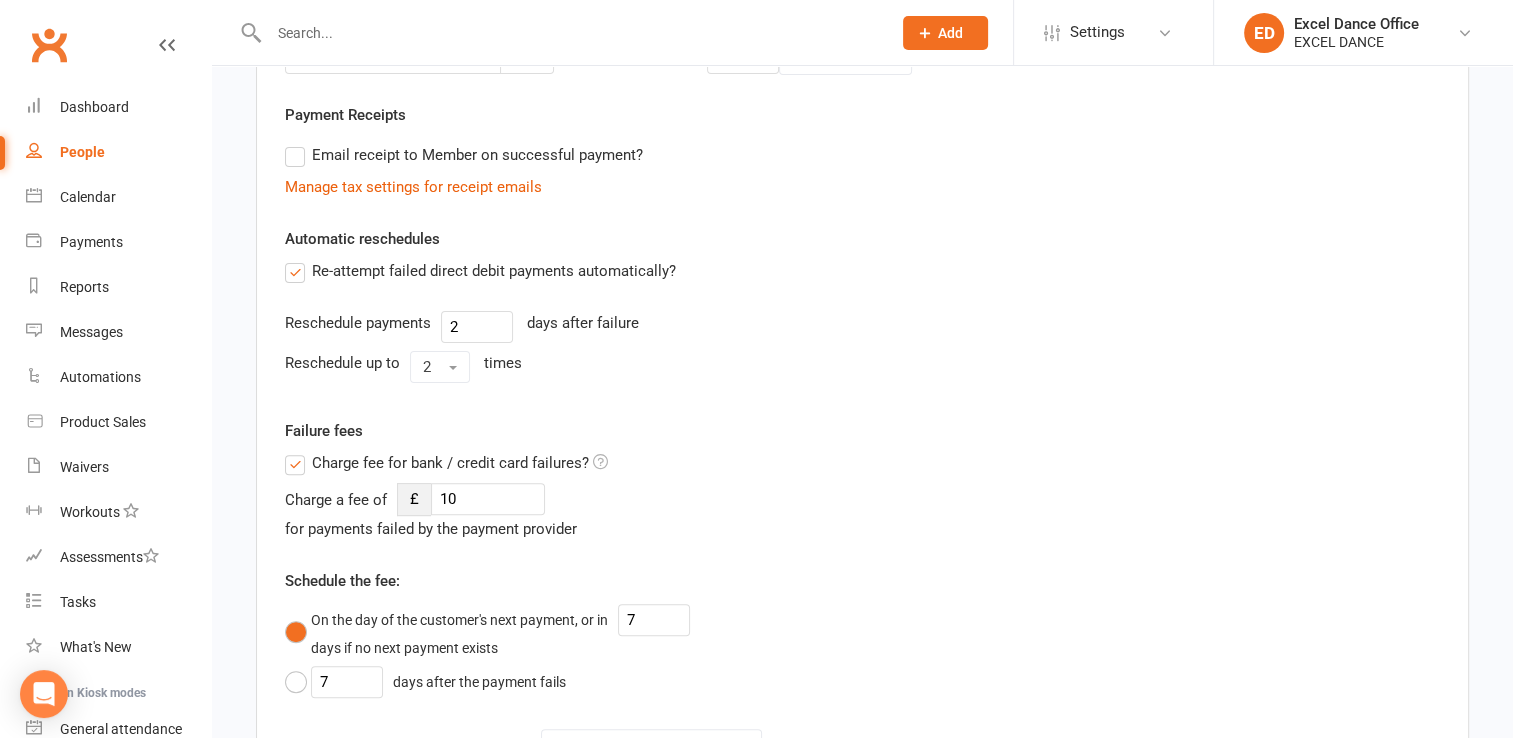 scroll, scrollTop: 0, scrollLeft: 0, axis: both 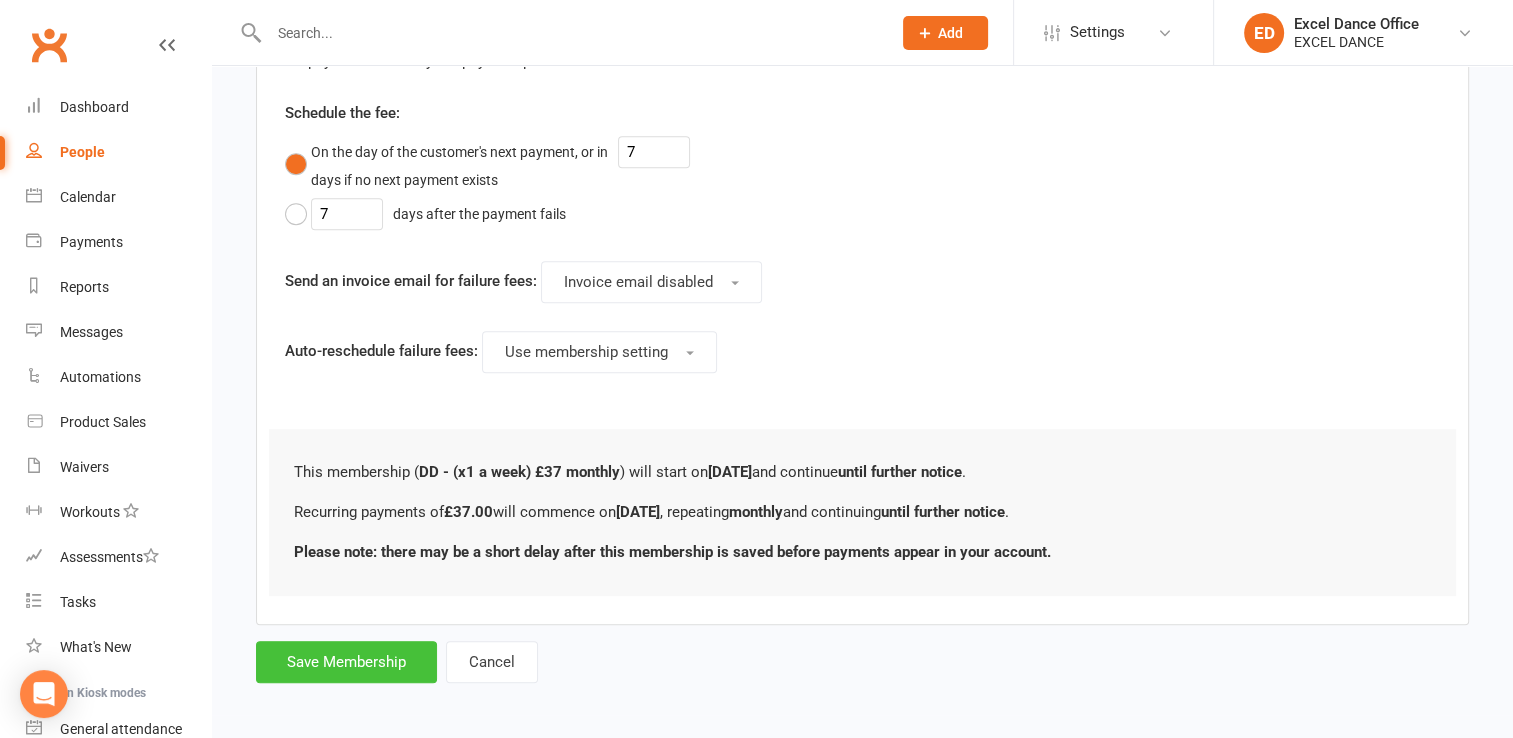 click on "Save Membership" at bounding box center (346, 662) 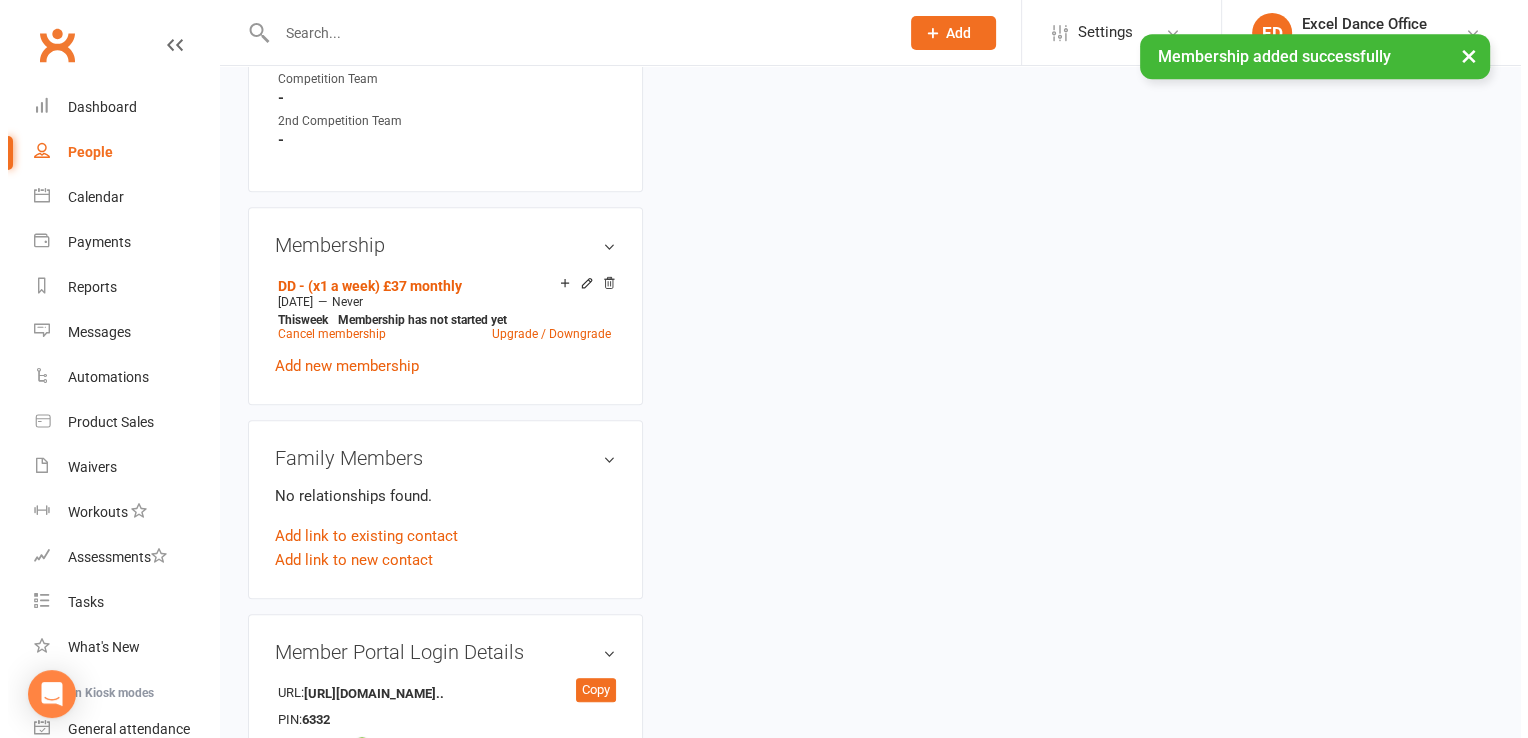 scroll, scrollTop: 0, scrollLeft: 0, axis: both 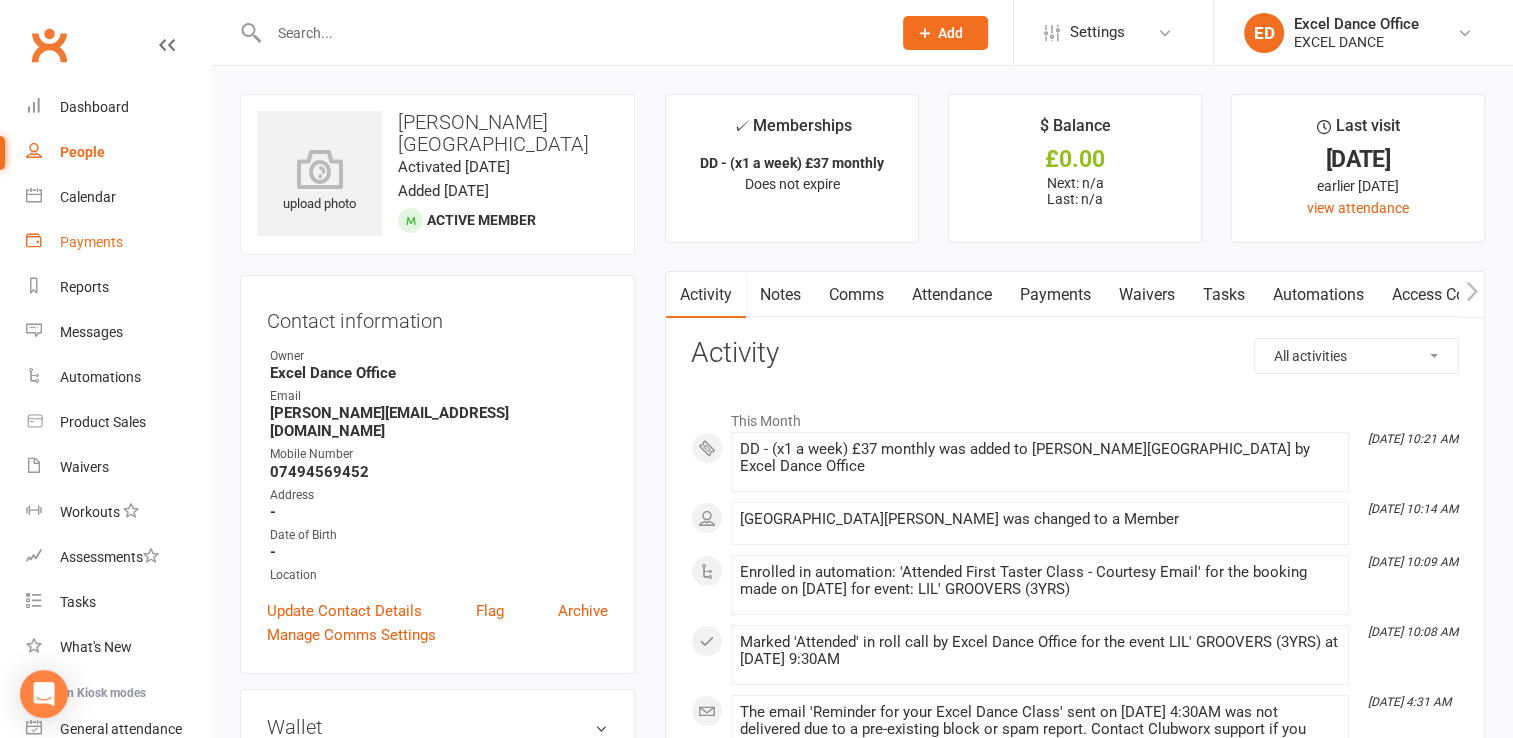 click on "Payments" at bounding box center [91, 242] 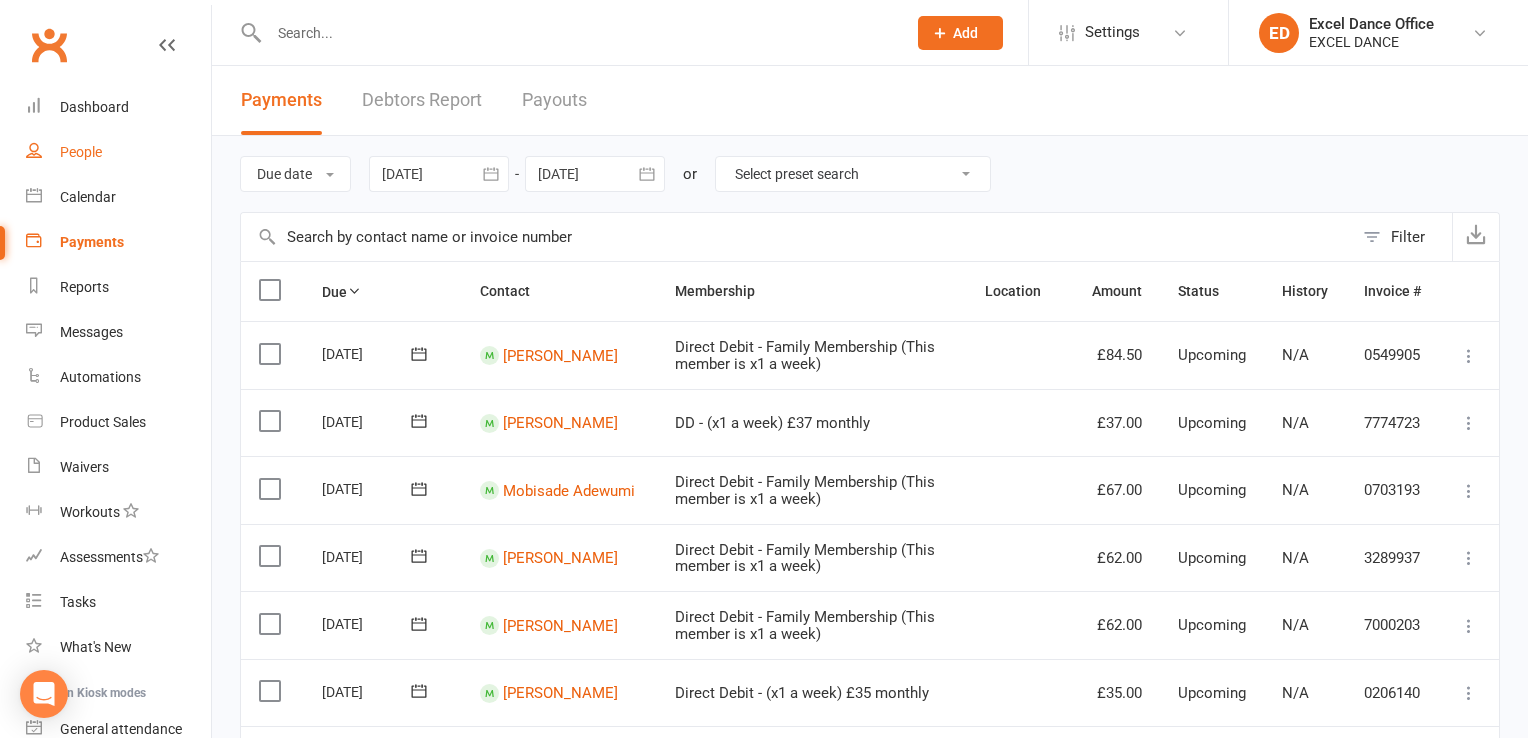 click on "People" at bounding box center [81, 152] 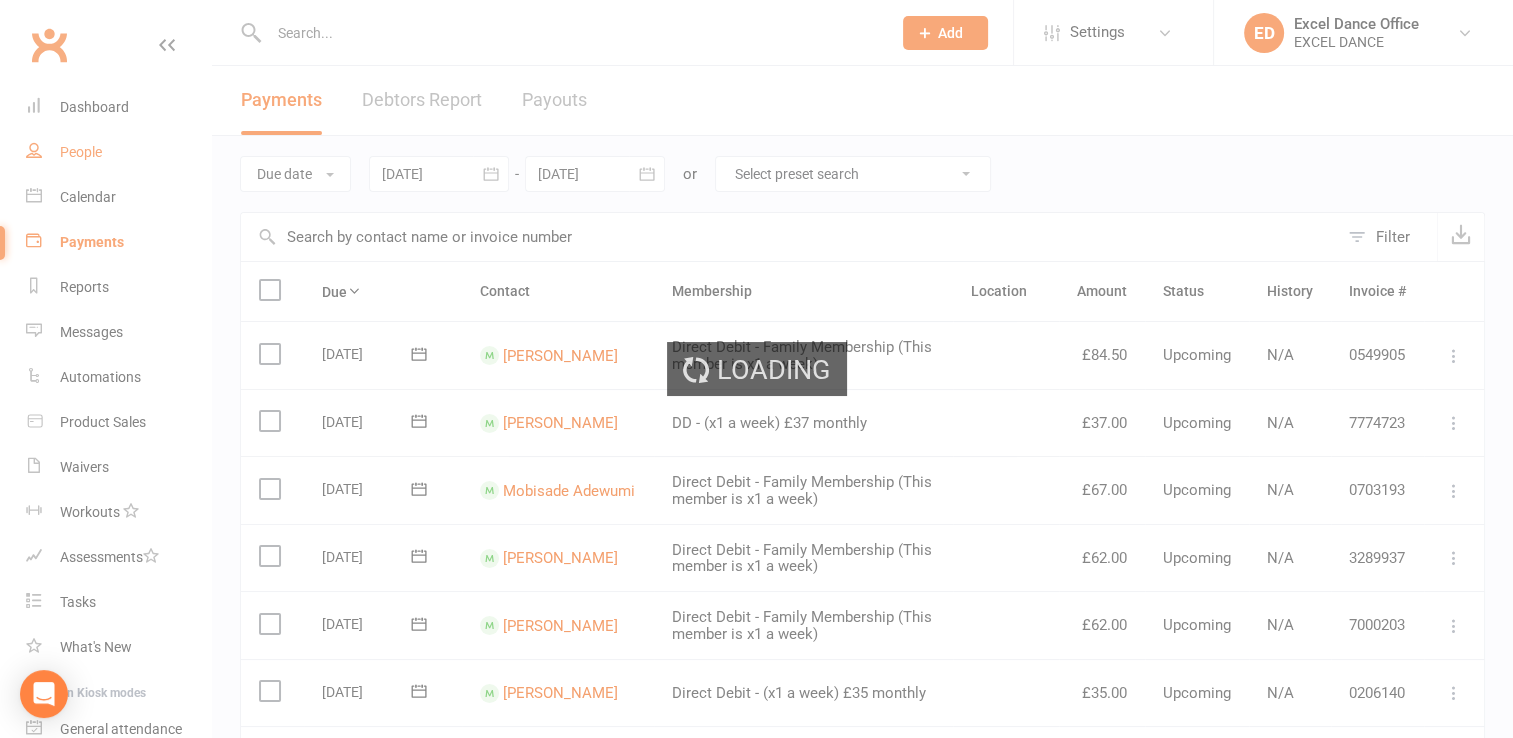select on "100" 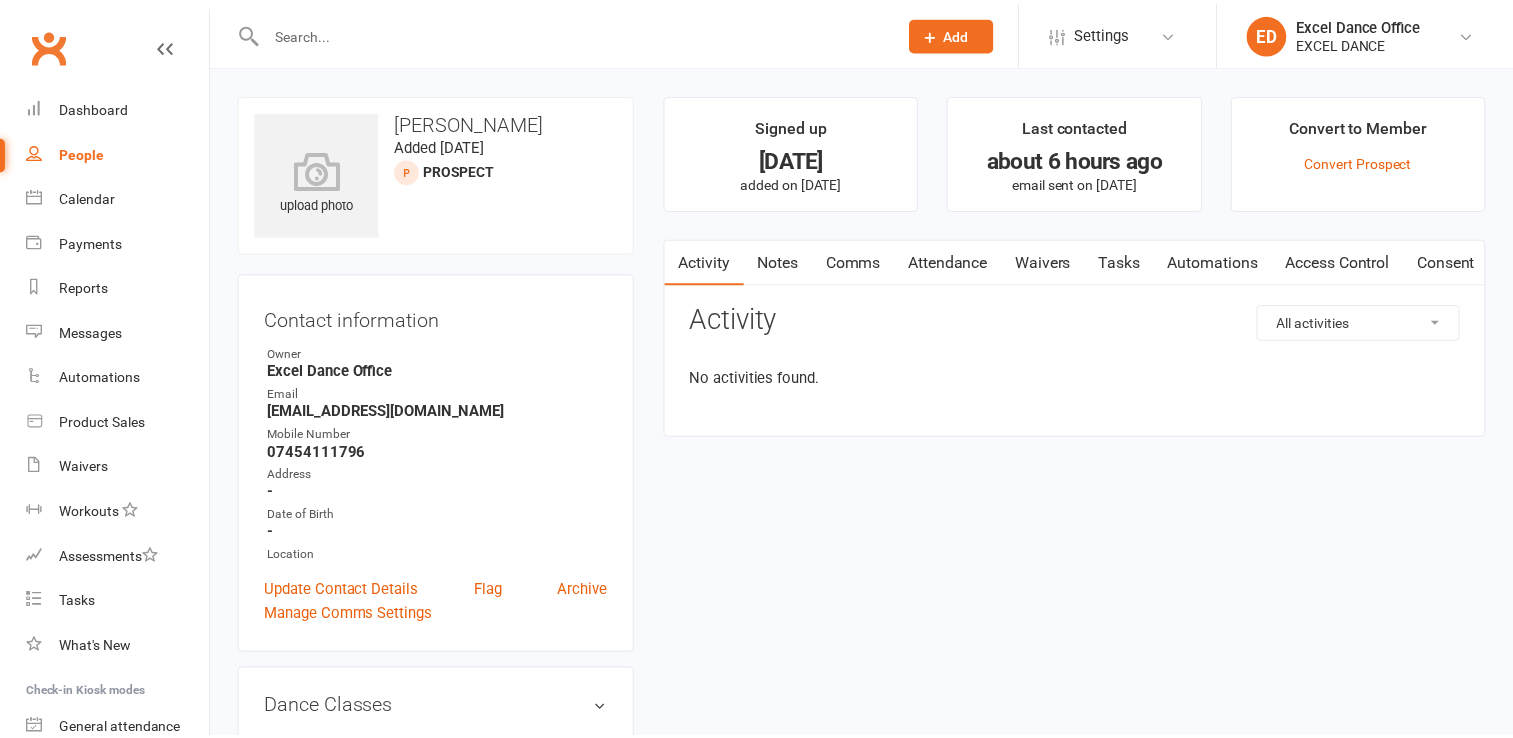 scroll, scrollTop: 0, scrollLeft: 0, axis: both 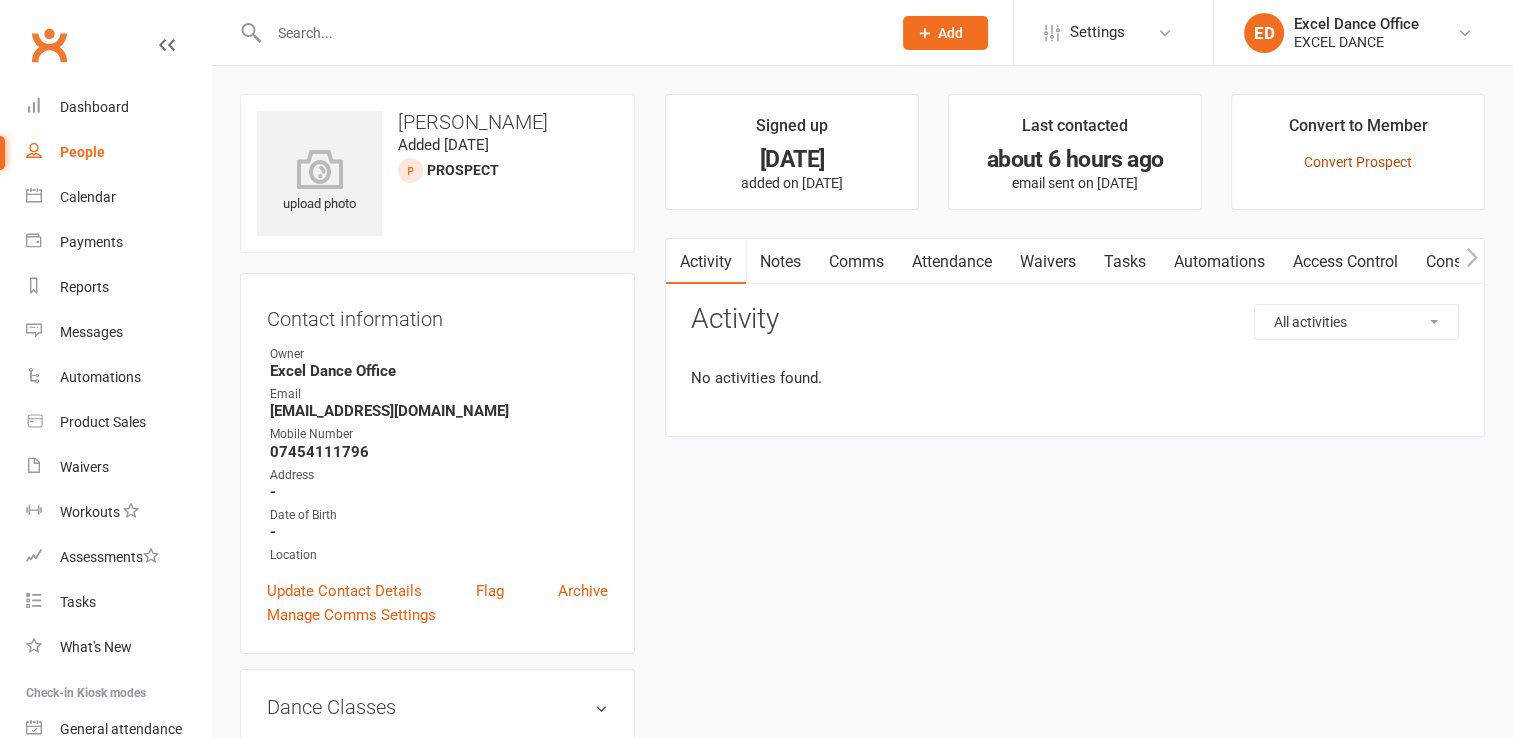 click on "Convert Prospect" at bounding box center (1358, 162) 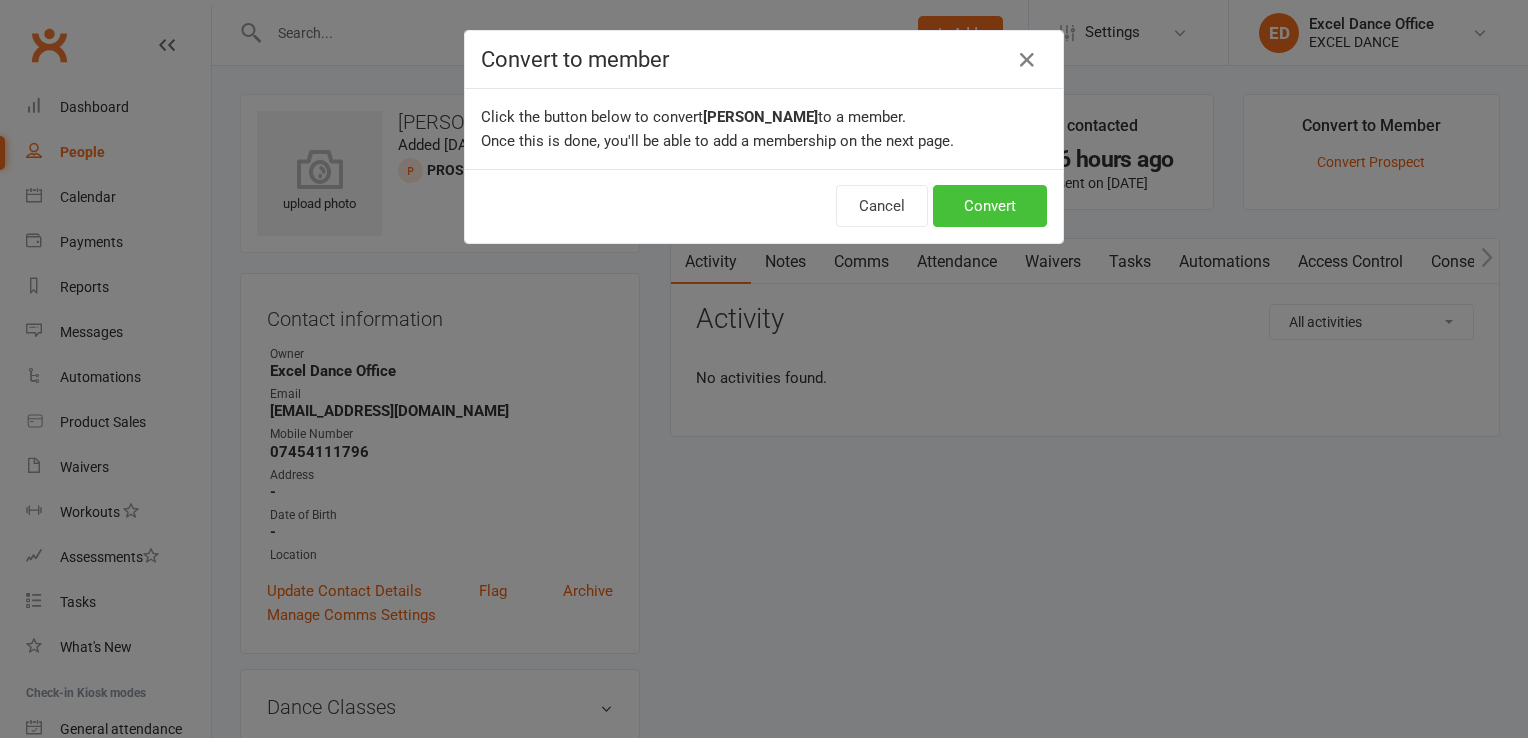 click on "Convert" at bounding box center (990, 206) 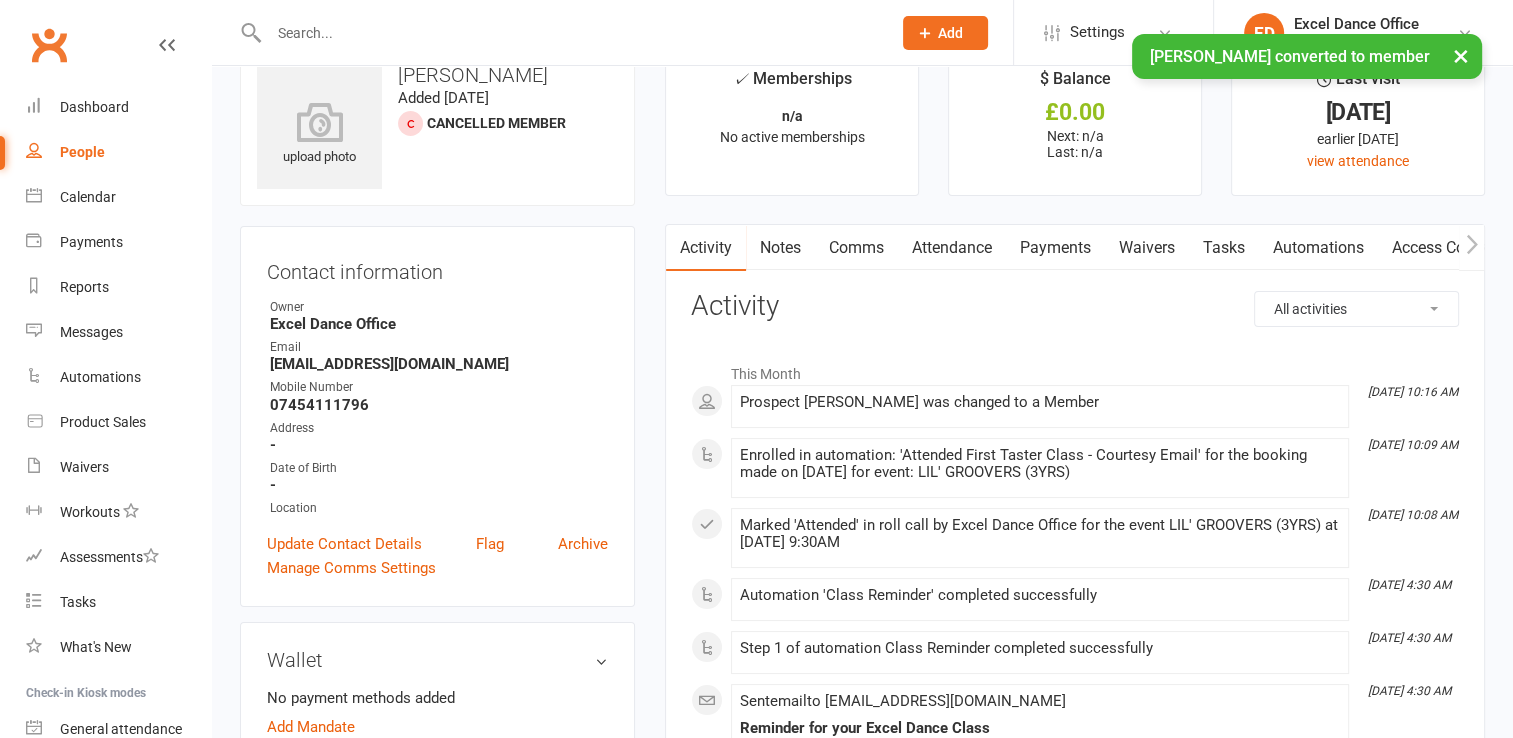 scroll, scrollTop: 0, scrollLeft: 0, axis: both 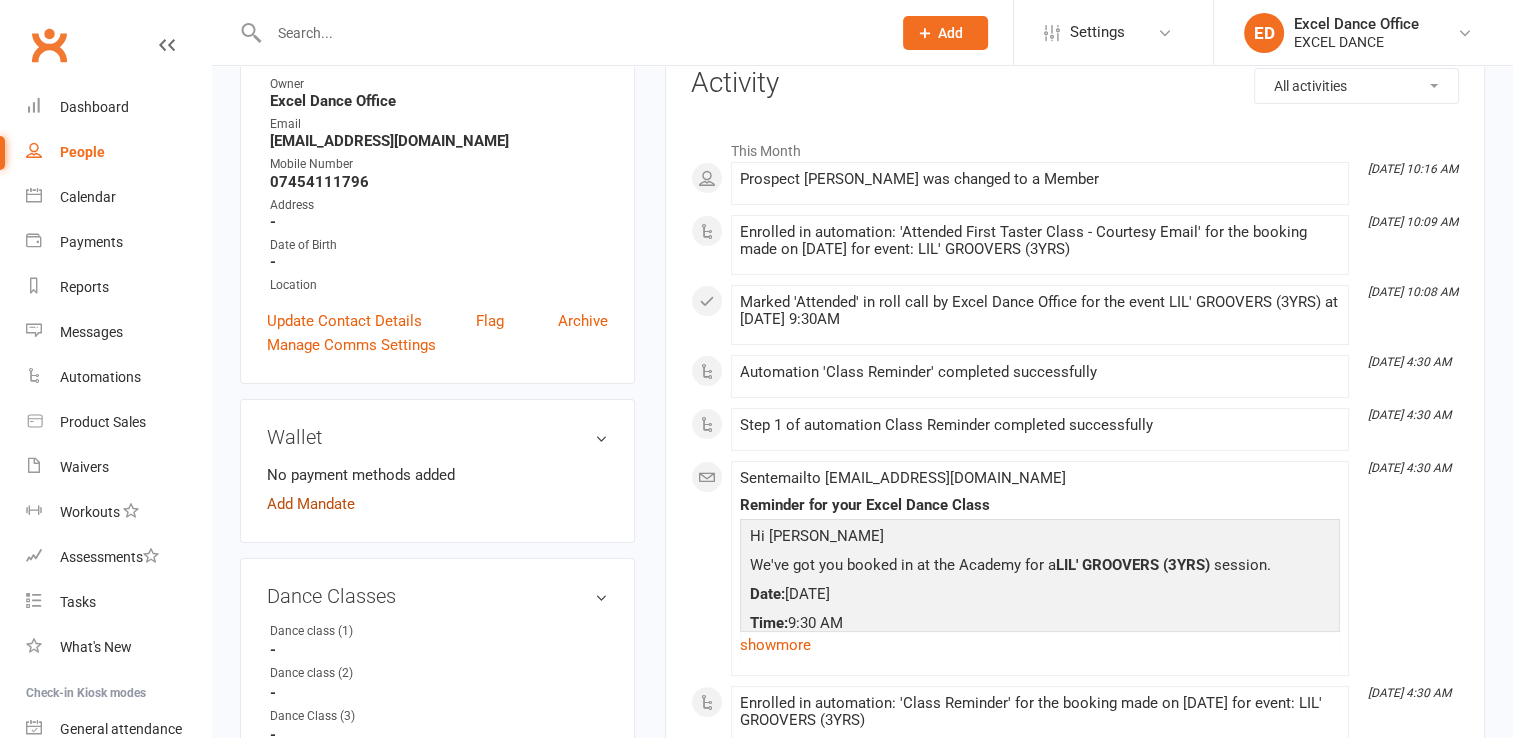 click on "Add Mandate" at bounding box center [311, 504] 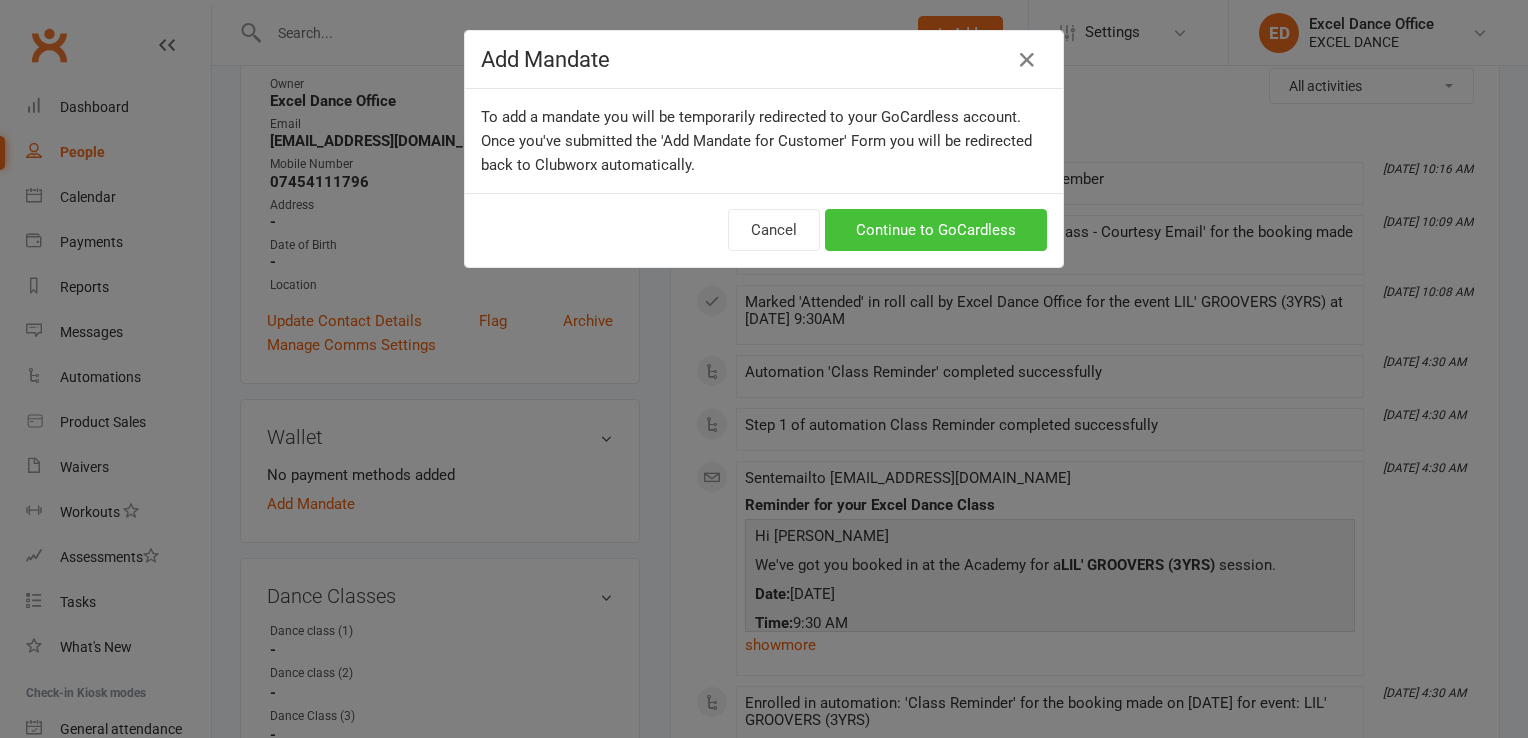 click on "Continue to GoCardless" at bounding box center (936, 230) 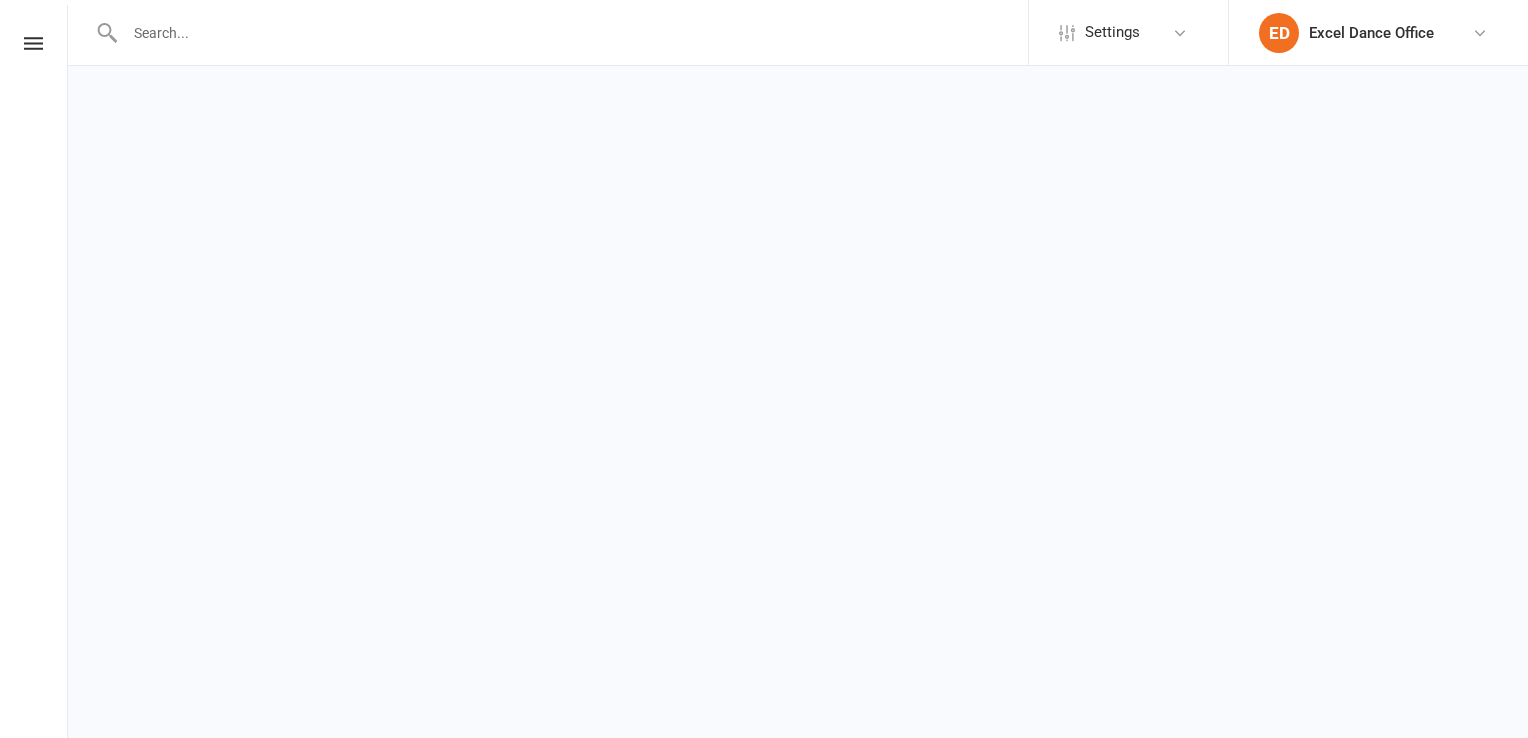 scroll, scrollTop: 0, scrollLeft: 0, axis: both 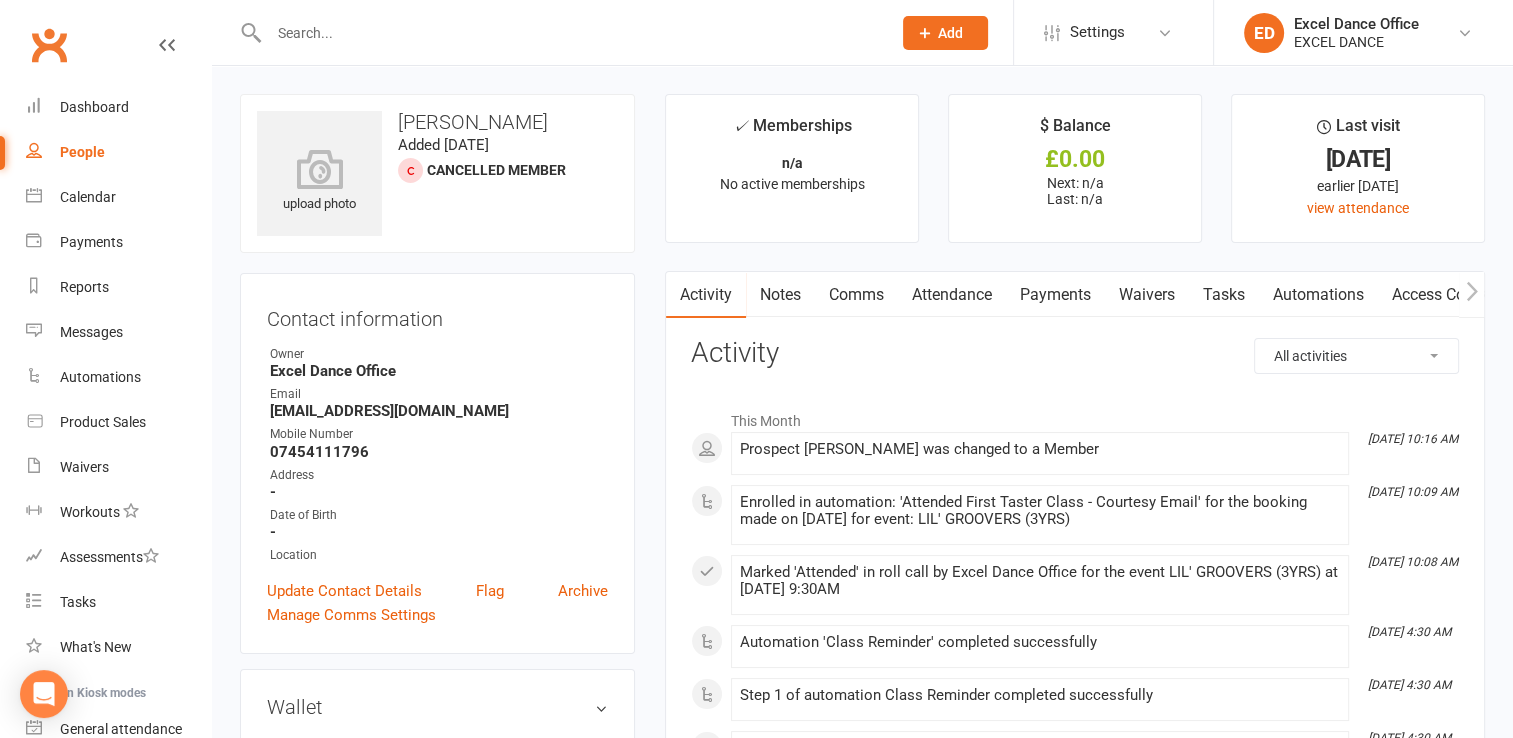 click on "upload photo Beau Doman Added 10 July, 2025   Cancelled member" at bounding box center [437, 173] 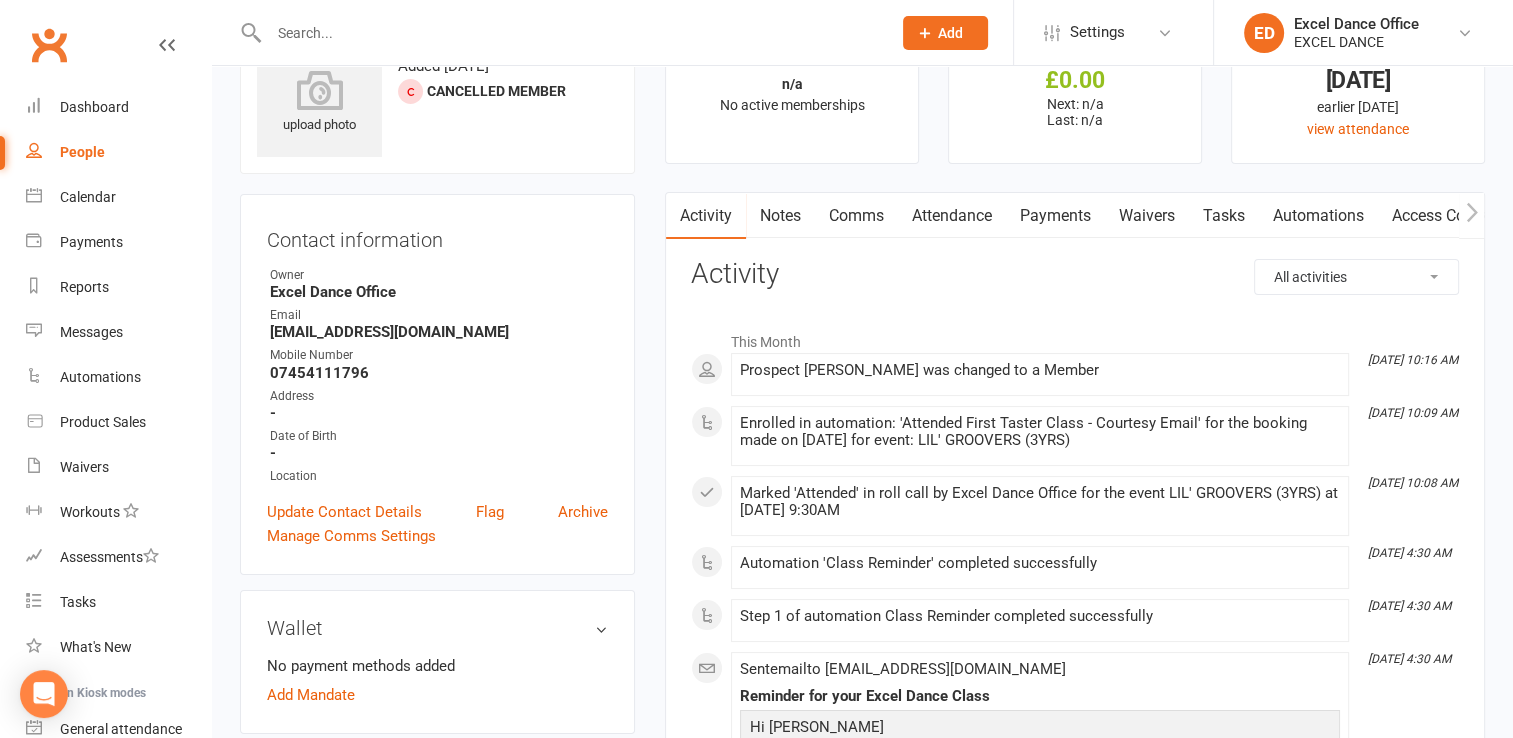 scroll, scrollTop: 85, scrollLeft: 0, axis: vertical 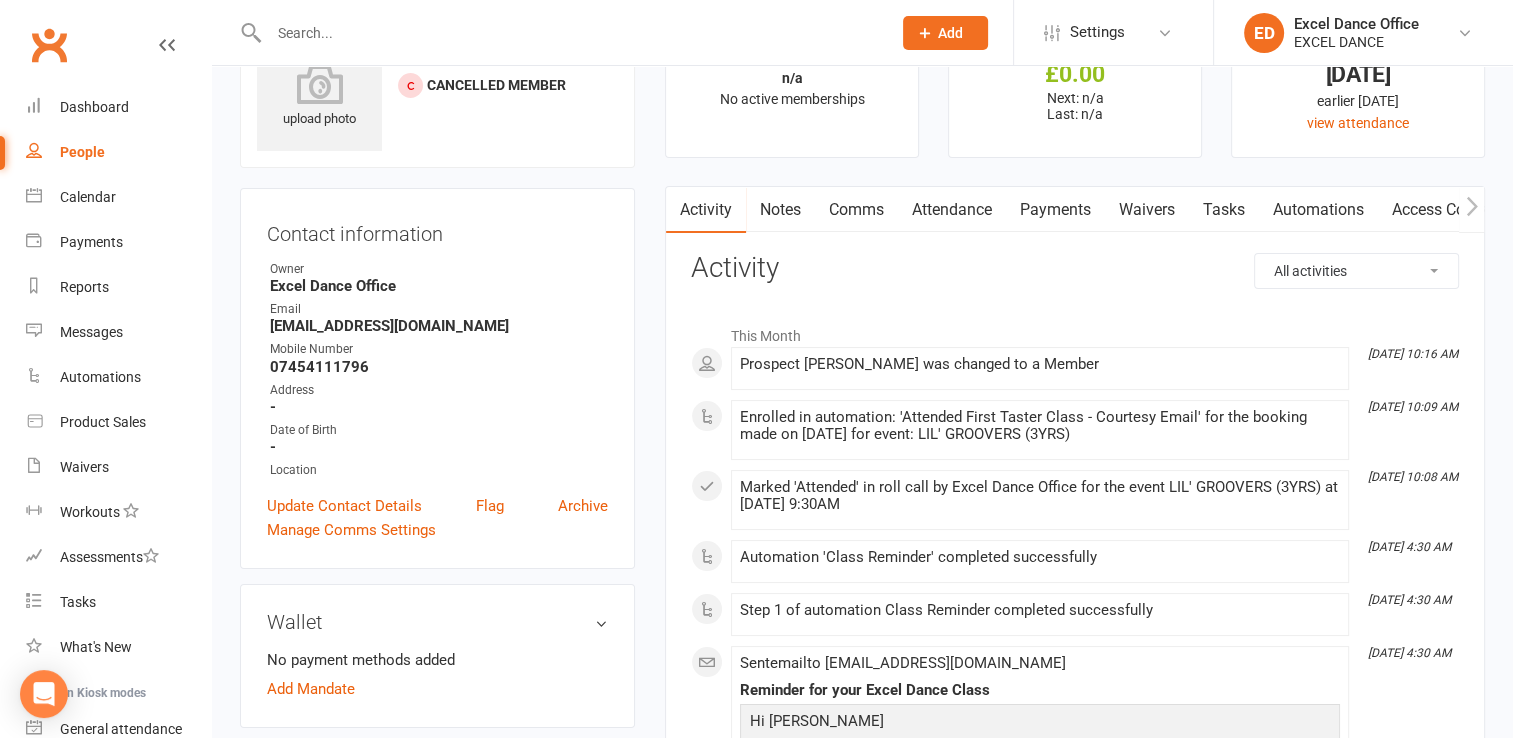 click on "Prospect [PERSON_NAME] was changed to a Member" at bounding box center (1040, 368) 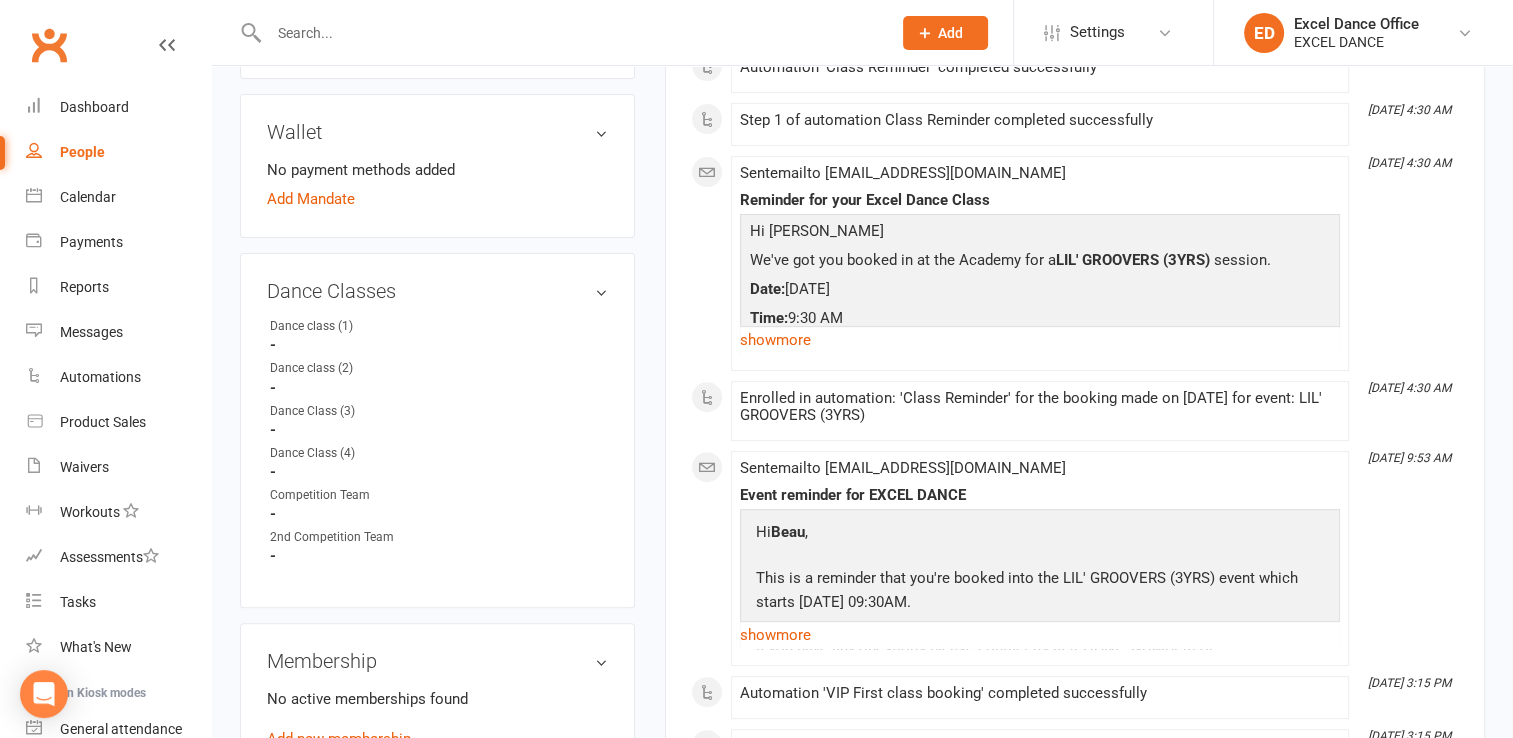 scroll, scrollTop: 601, scrollLeft: 0, axis: vertical 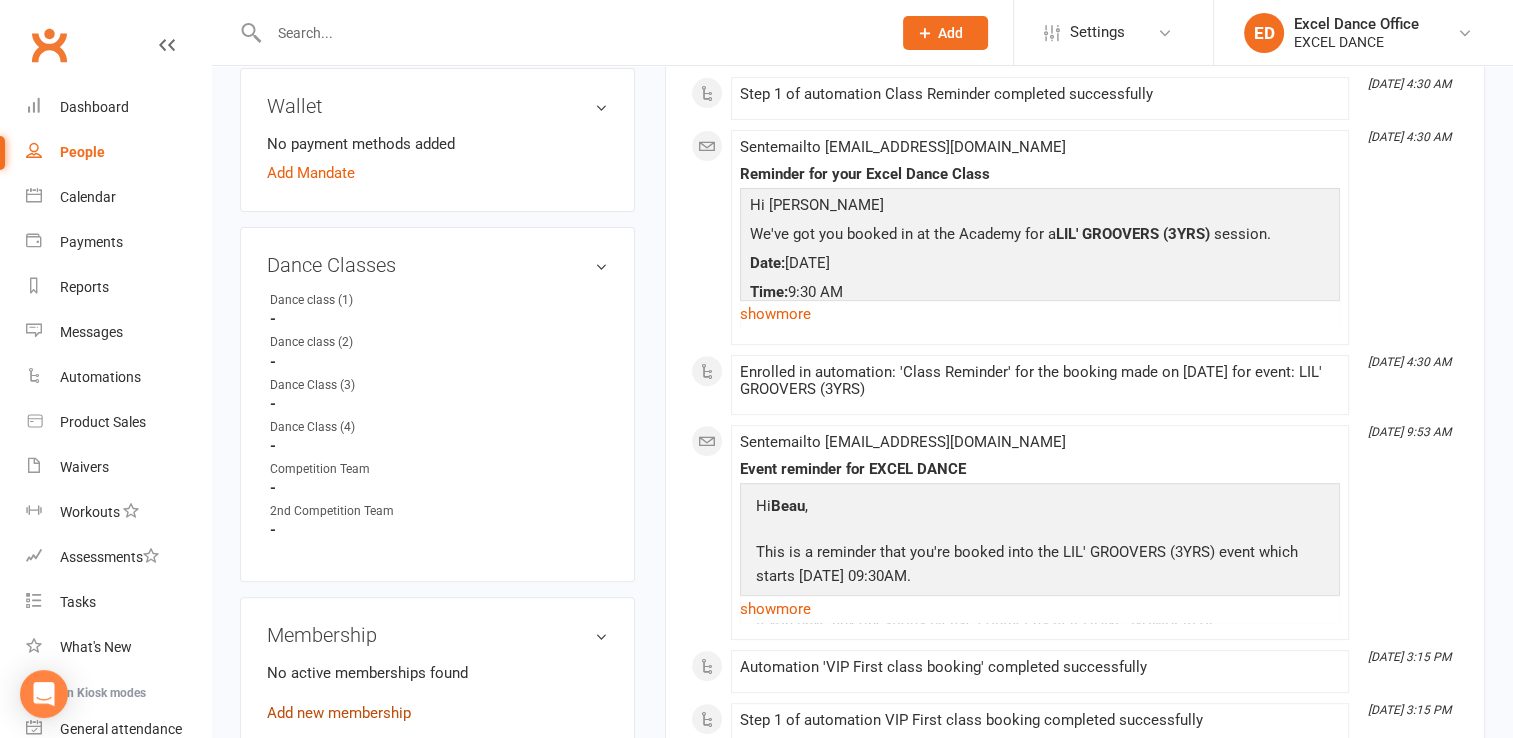 click on "Add new membership" at bounding box center [339, 713] 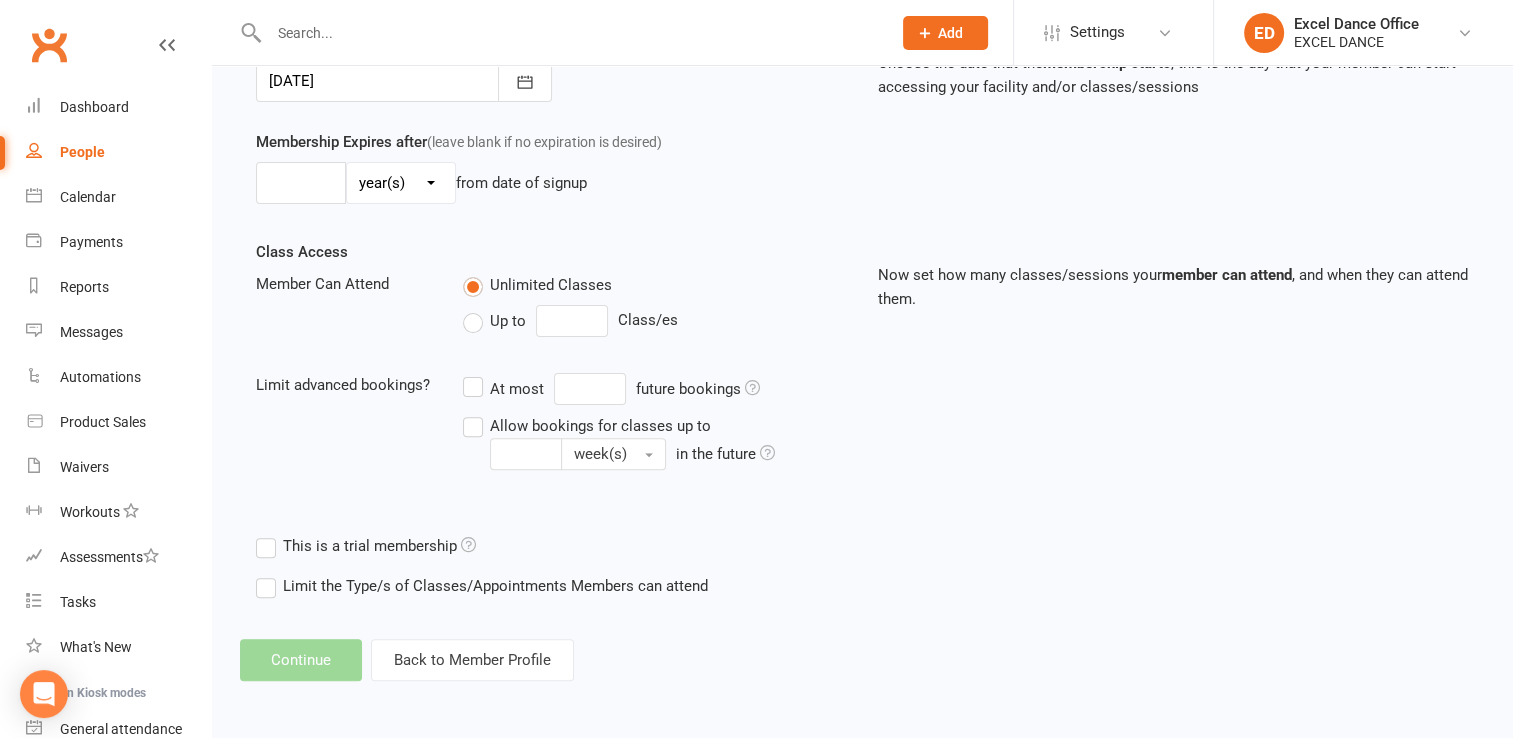 scroll, scrollTop: 0, scrollLeft: 0, axis: both 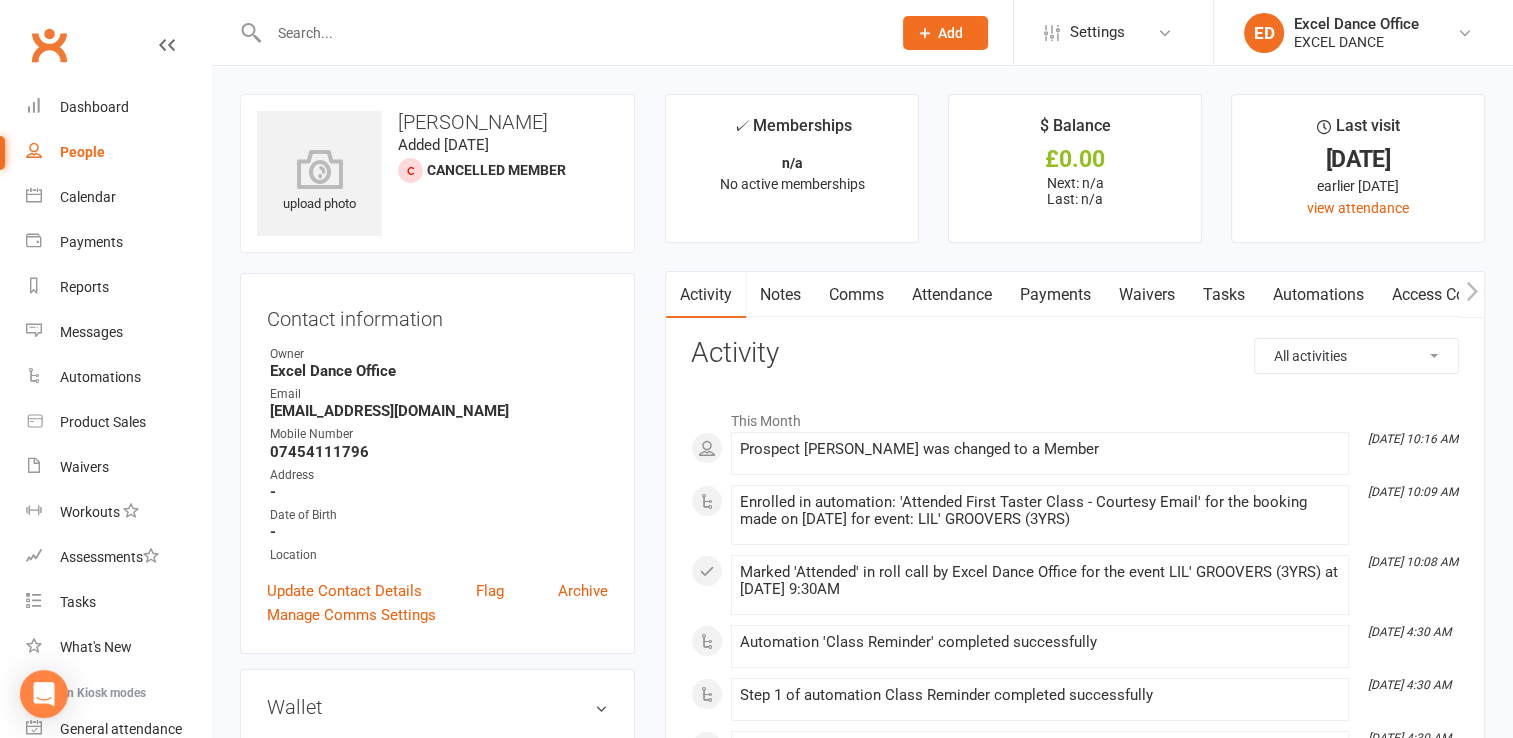 click on "✓ Memberships n/a No active memberships $ Balance £0.00 Next: n/a Last: n/a Last visit 12 Jul 2025 earlier today view attendance
Activity Notes Comms Attendance Payments Waivers Tasks Automations Access Control Consent Mandates Credit balance
All activities Bookings / Attendances Communications Notes Failed SMSes Gradings Members Memberships POS Sales Payments Credit Vouchers Prospects Reports Automations Tasks Waivers Workouts Kiosk Mode Consent Assessments Contact Flags Family Relationships Activity This Month Jul 12, 10:16 AM Prospect Beau Doman was changed to a Member   Jul 12, 10:09 AM Enrolled in automation: 'Attended First Taster Class - Courtesy Email' for the booking made on 12 Jul 2025 for event: LIL' GROOVERS (3YRS)   Jul 12, 10:08 AM Marked 'Attended' in roll call by Excel Dance Office for the event LIL' GROOVERS (3YRS) at 12 Jul 2025 at 9:30AM   Jul 12, 4:30 AM Automation 'Class Reminder' completed successfully   Jul 12, 4:30 AM Step 1 of automation Class Reminder completed successfully" at bounding box center (1075, 1067) 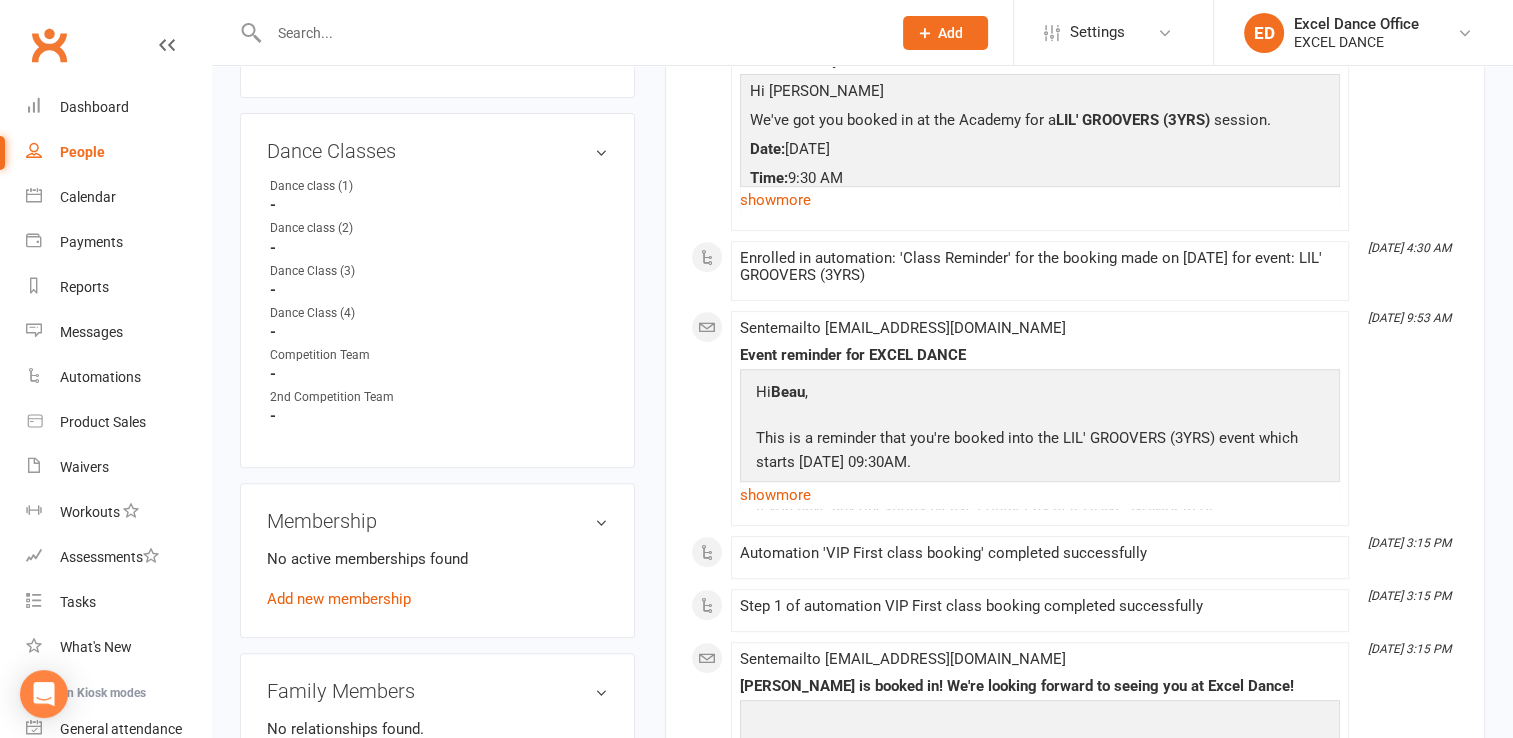 scroll, scrollTop: 1009, scrollLeft: 0, axis: vertical 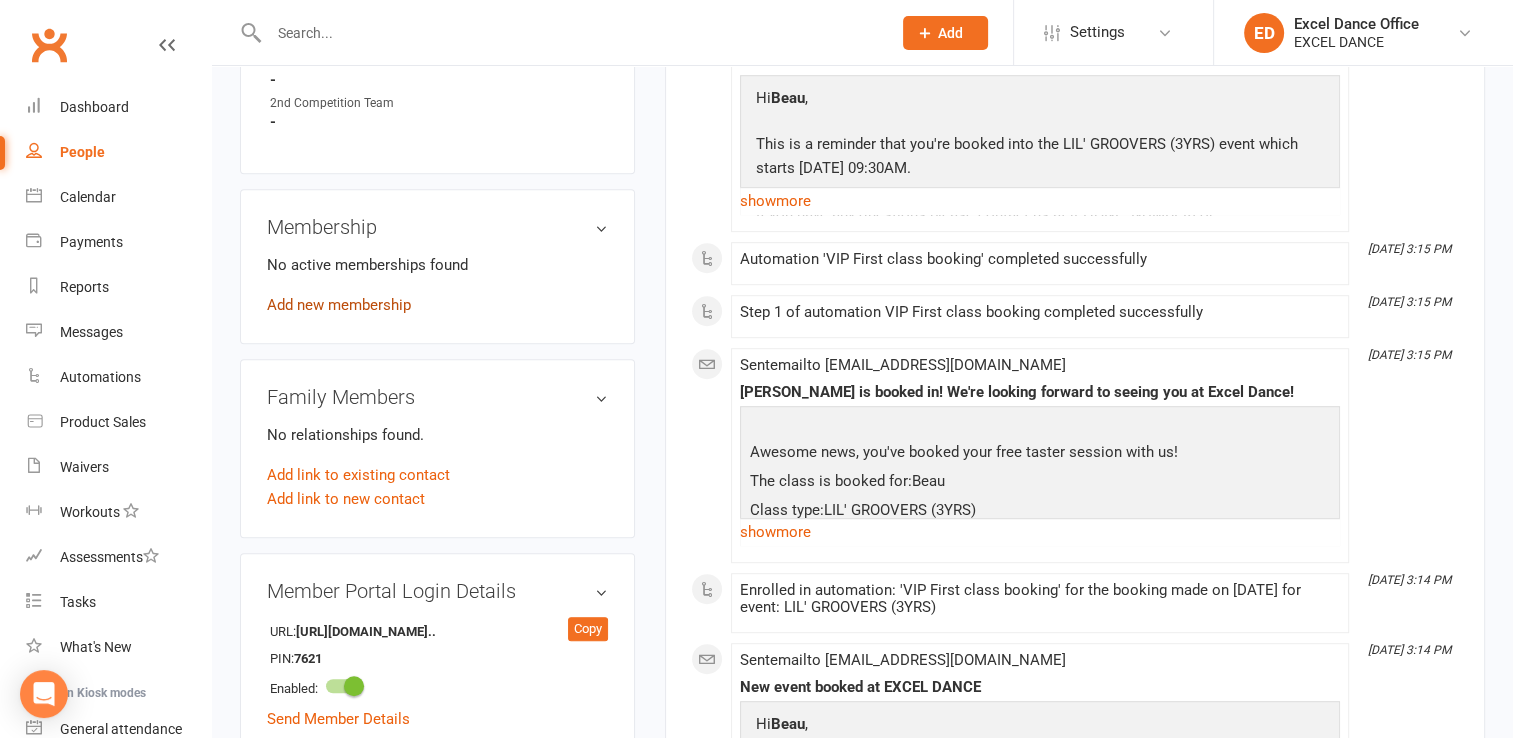 click on "Add new membership" at bounding box center (339, 305) 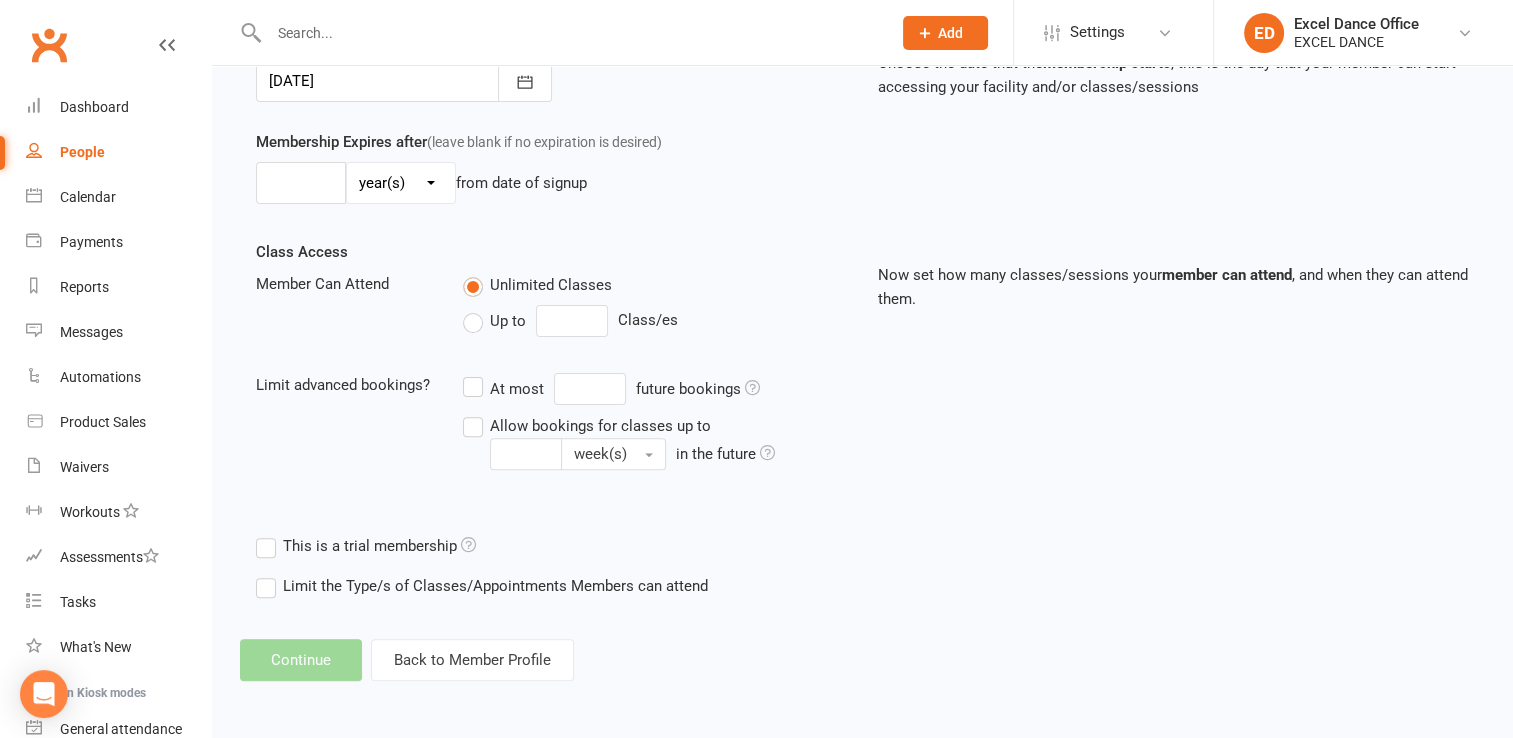 scroll, scrollTop: 0, scrollLeft: 0, axis: both 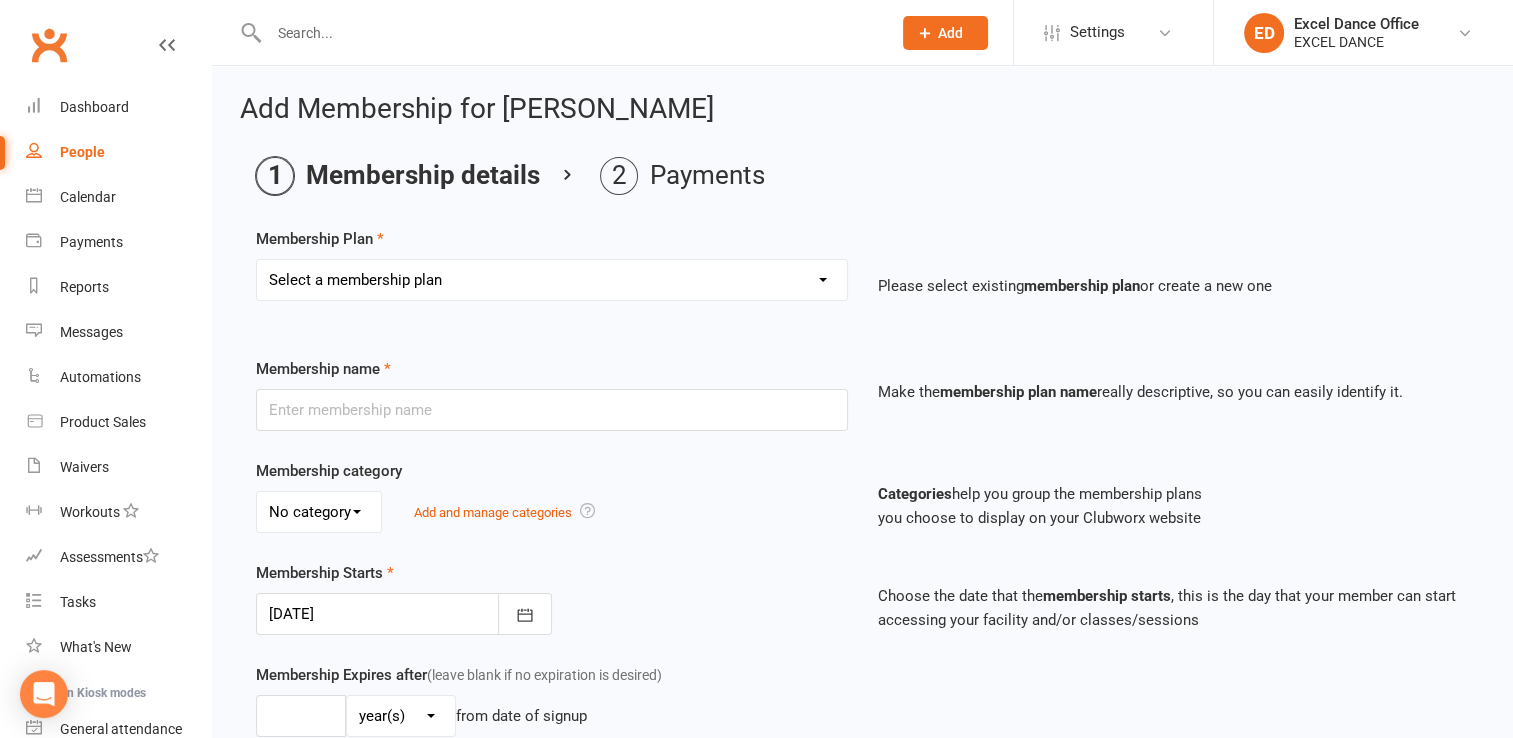 click on "Select a membership plan Create new Membership Plan DD - (Dance Tots) £32 monthly DD - (x1 a week) £37 monthly DD - (x2 a week) £57 monthly DD (x3 a week) £97 pr month Direct Debit - Adults x1 a week, £30 monthly Direct Debit - (x1 a week)£35 monthly Direct Debit - (x1 a week) £35 monthly Direct Debit (x1 a week) £35 pr month Direct Debit - (x2 a week)£55 monthly Direct Debit (x2 a week) £65 pr month Direct Debit (x3 a week) £95 pr month DD- (x2 a week) £67 per month DD - (unlimited) £84 monthly Excel Experience - 4 wks £35 (2 class pr/wk) Direct Debit - (Dance Tots Toddlers) £30 monthly Direct Debit - Family Membership (This member is x1 a week) Direct Debit - Family Membership (This member is x2 a week) Direct Debit - Family Membership (This member is unlimited) Direct Debit - Family Membership (This member is Dance Tots Toddlers) DD- (x3 a week) £84 monthly payment Direct Debit - (unlimited)£80 monthly PIF - 1 day per week (annual) PIF - 2 day per week (annual) PAYG Class agreement" at bounding box center [552, 280] 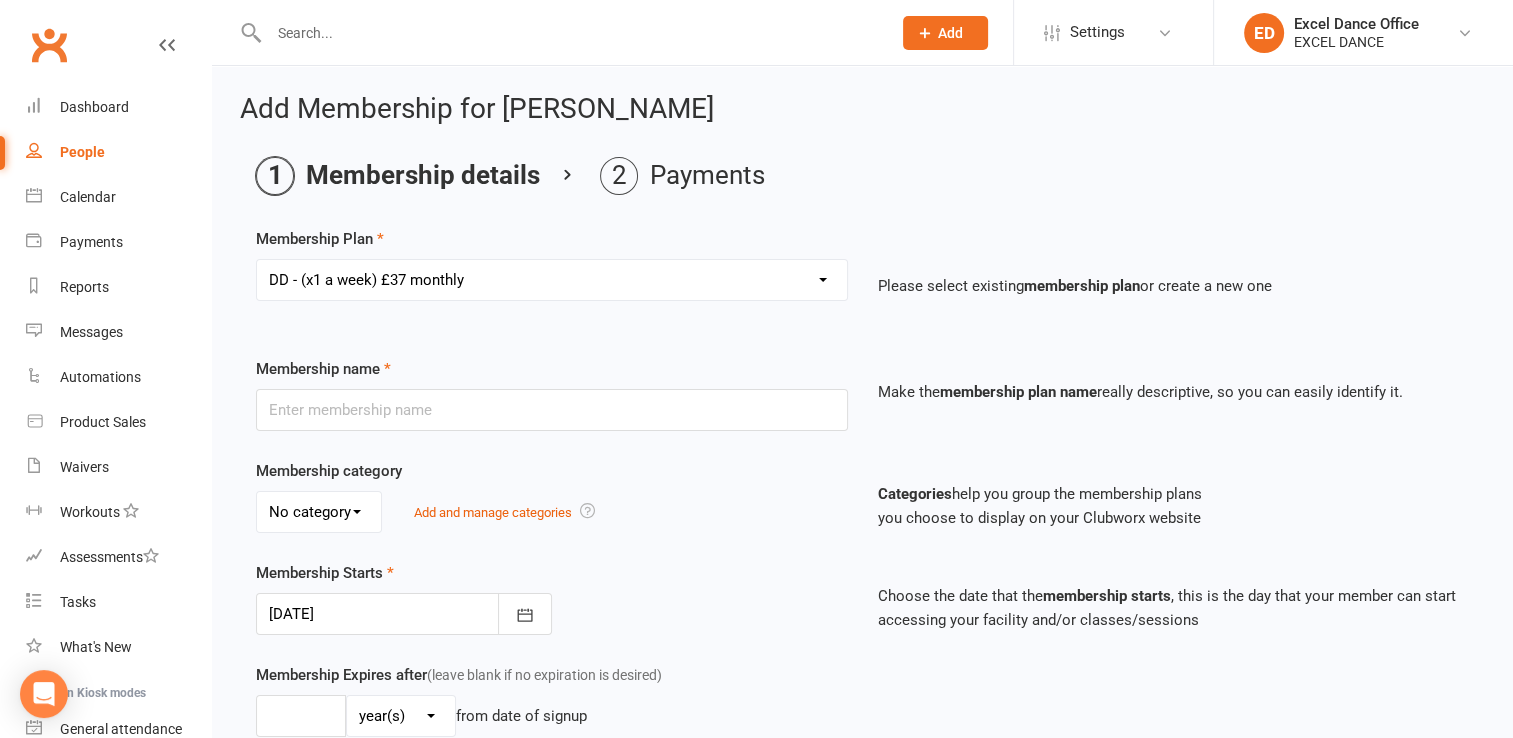 click on "Select a membership plan Create new Membership Plan DD - (Dance Tots) £32 monthly DD - (x1 a week) £37 monthly DD - (x2 a week) £57 monthly DD (x3 a week) £97 pr month Direct Debit - Adults x1 a week, £30 monthly Direct Debit - (x1 a week)£35 monthly Direct Debit - (x1 a week) £35 monthly Direct Debit (x1 a week) £35 pr month Direct Debit - (x2 a week)£55 monthly Direct Debit (x2 a week) £65 pr month Direct Debit (x3 a week) £95 pr month DD- (x2 a week) £67 per month DD - (unlimited) £84 monthly Excel Experience - 4 wks £35 (2 class pr/wk) Direct Debit - (Dance Tots Toddlers) £30 monthly Direct Debit - Family Membership (This member is x1 a week) Direct Debit - Family Membership (This member is x2 a week) Direct Debit - Family Membership (This member is unlimited) Direct Debit - Family Membership (This member is Dance Tots Toddlers) DD- (x3 a week) £84 monthly payment Direct Debit - (unlimited)£80 monthly PIF - 1 day per week (annual) PIF - 2 day per week (annual) PAYG Class agreement" at bounding box center (552, 280) 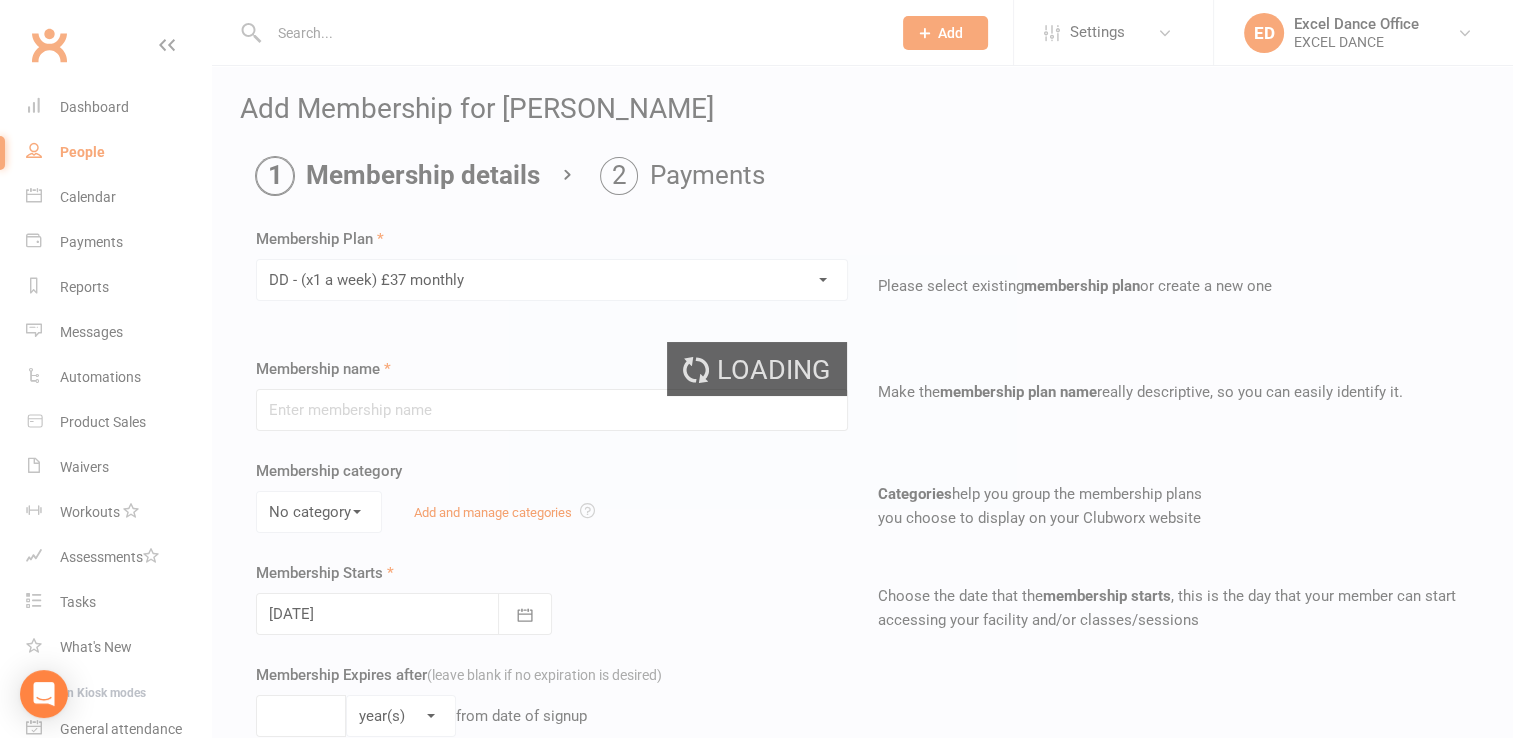 type on "DD - (x1 a week) £37 monthly" 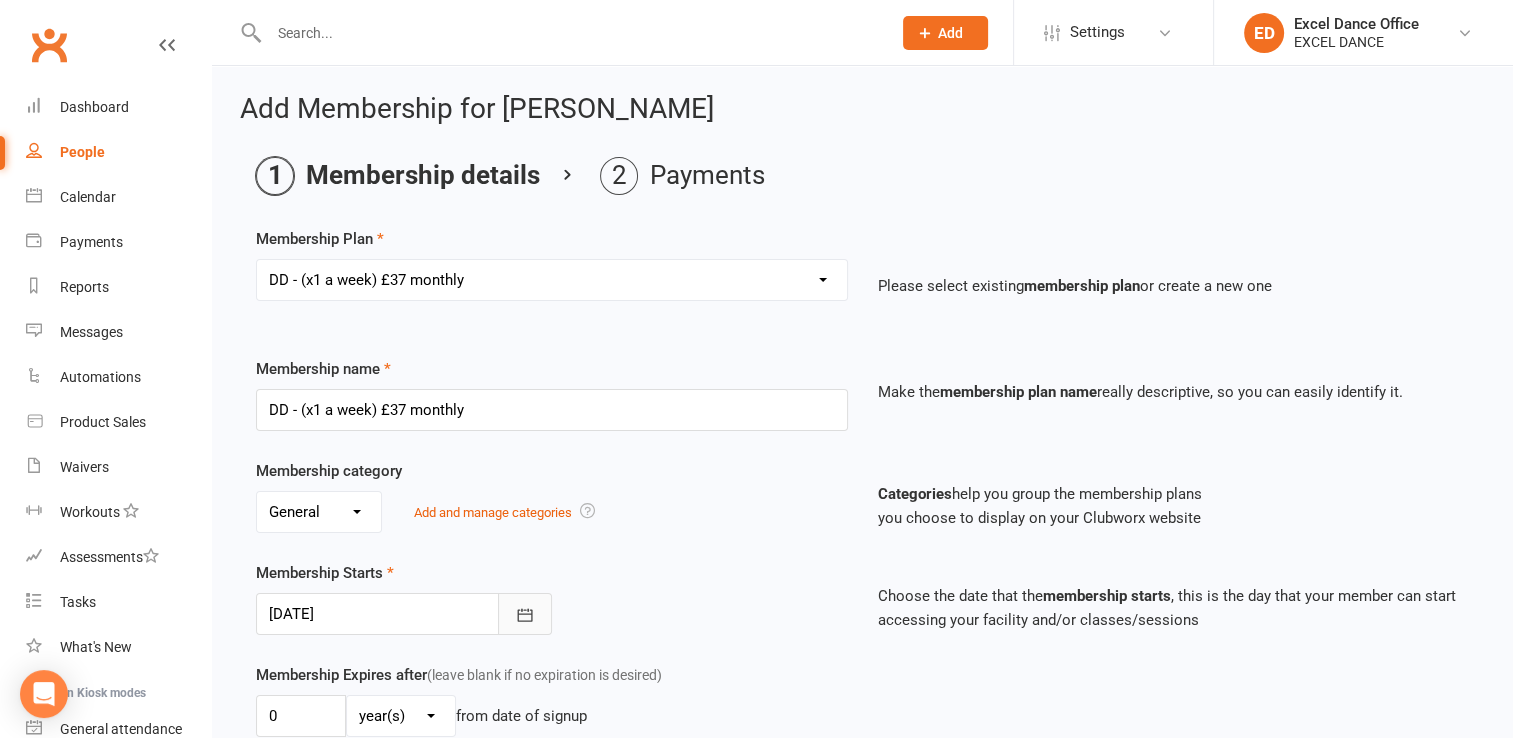 click at bounding box center [525, 614] 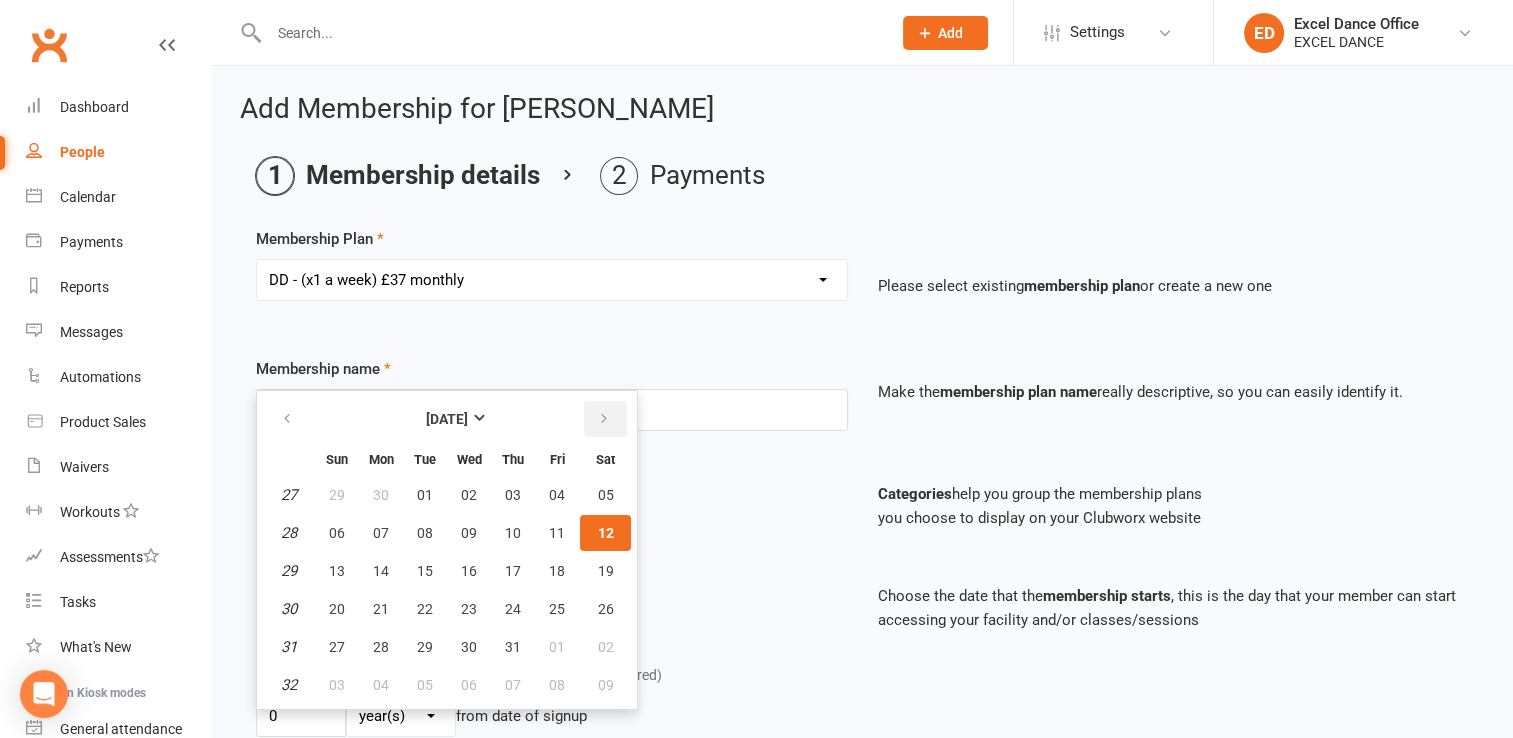 click at bounding box center [604, 419] 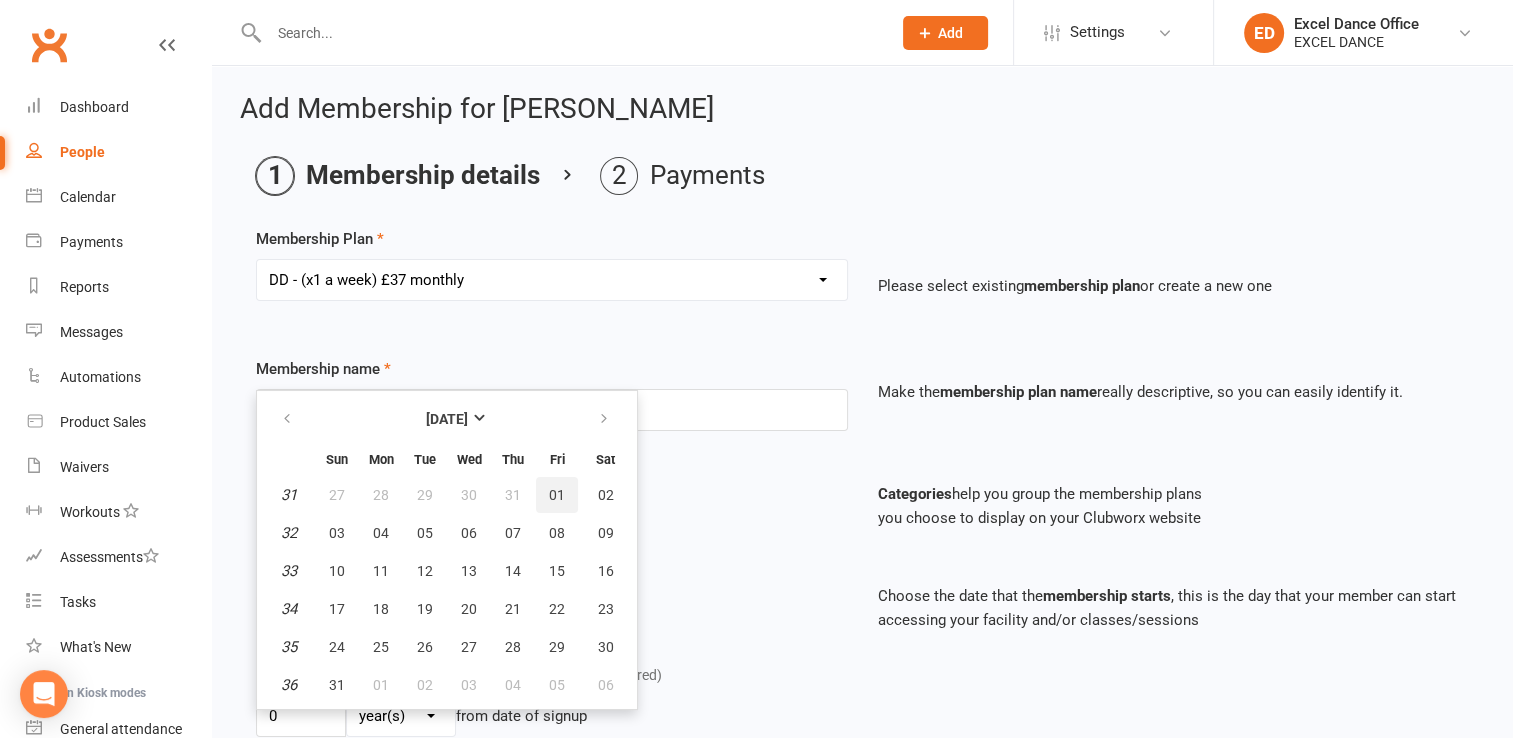 click on "01" at bounding box center (557, 495) 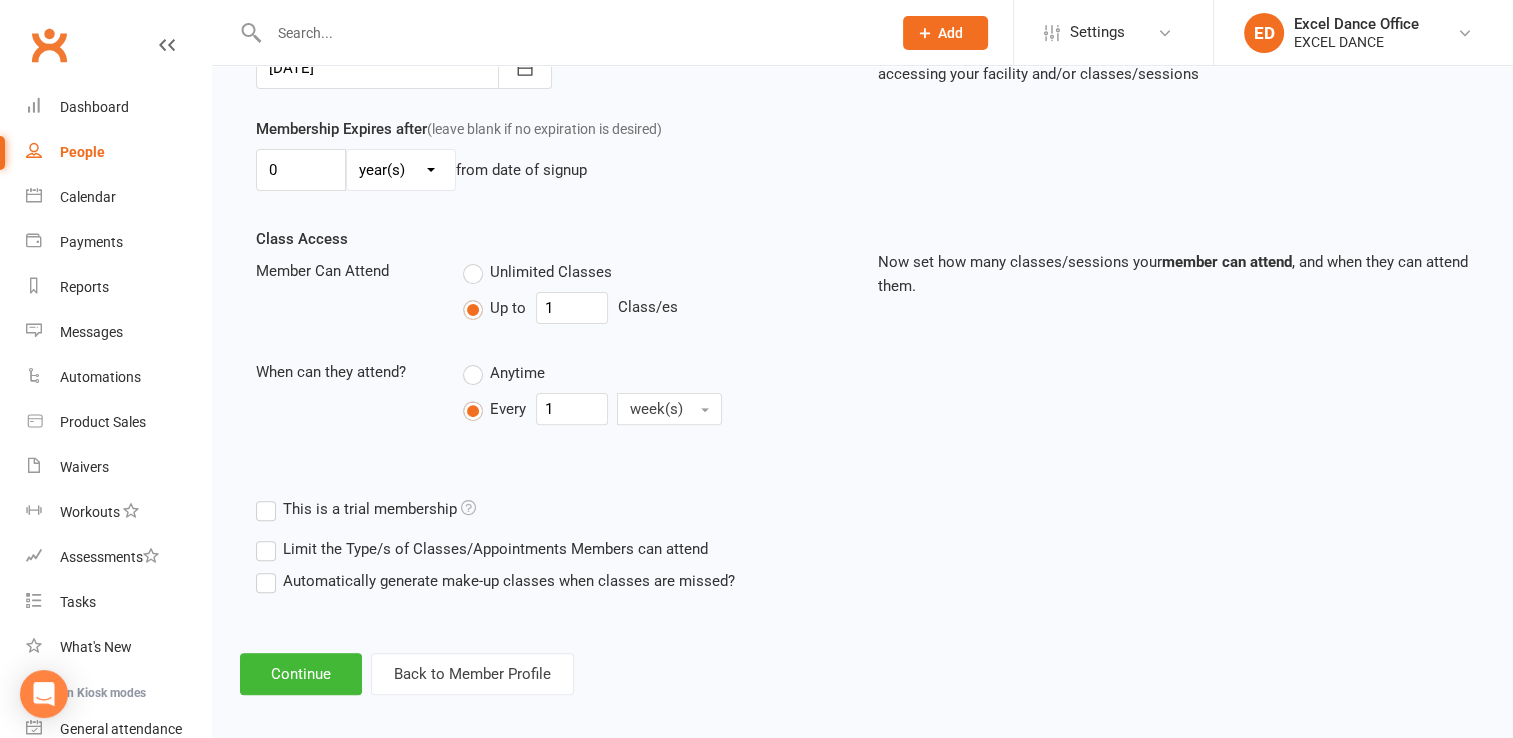 scroll, scrollTop: 556, scrollLeft: 0, axis: vertical 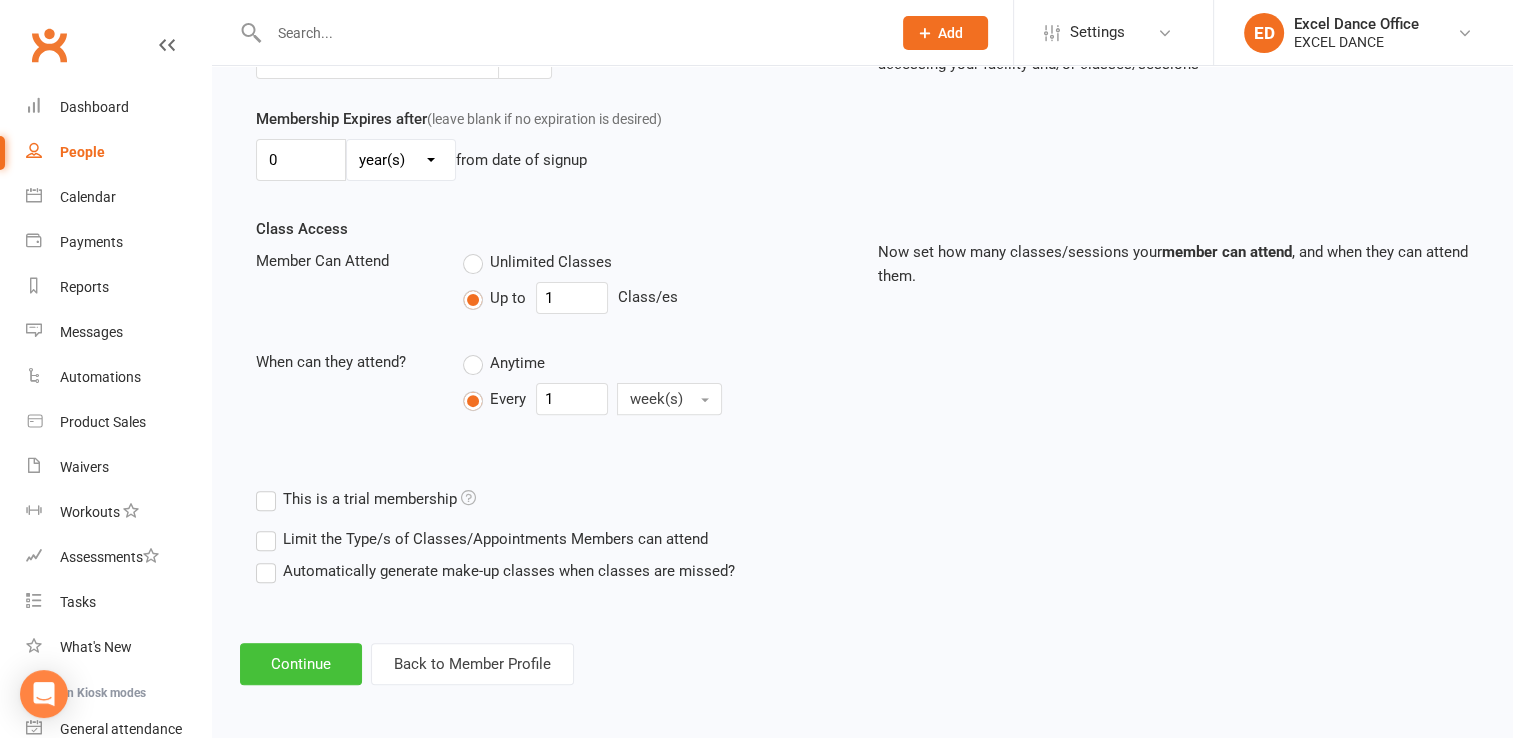 click on "Continue" at bounding box center (301, 664) 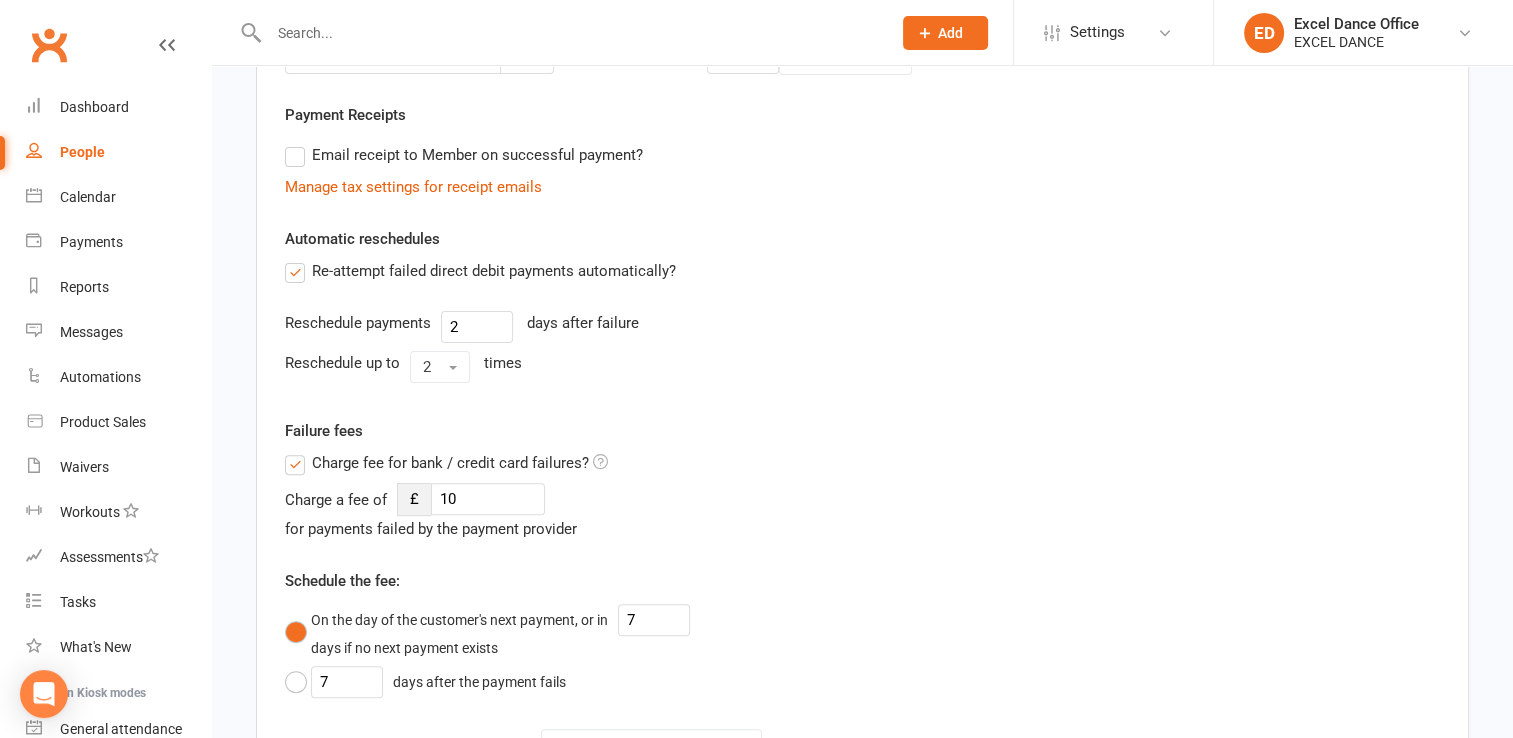 scroll, scrollTop: 0, scrollLeft: 0, axis: both 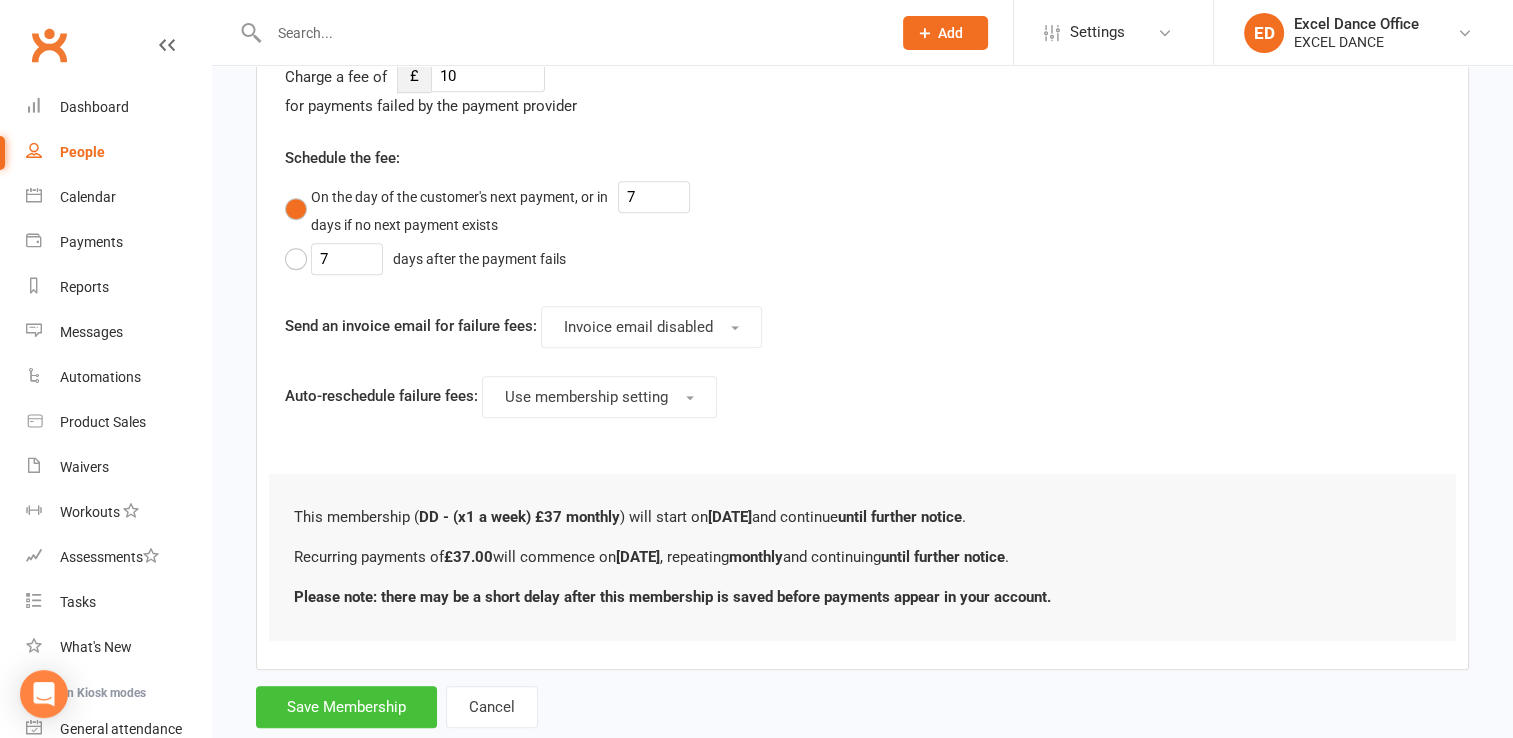 click on "Save Membership" at bounding box center [346, 707] 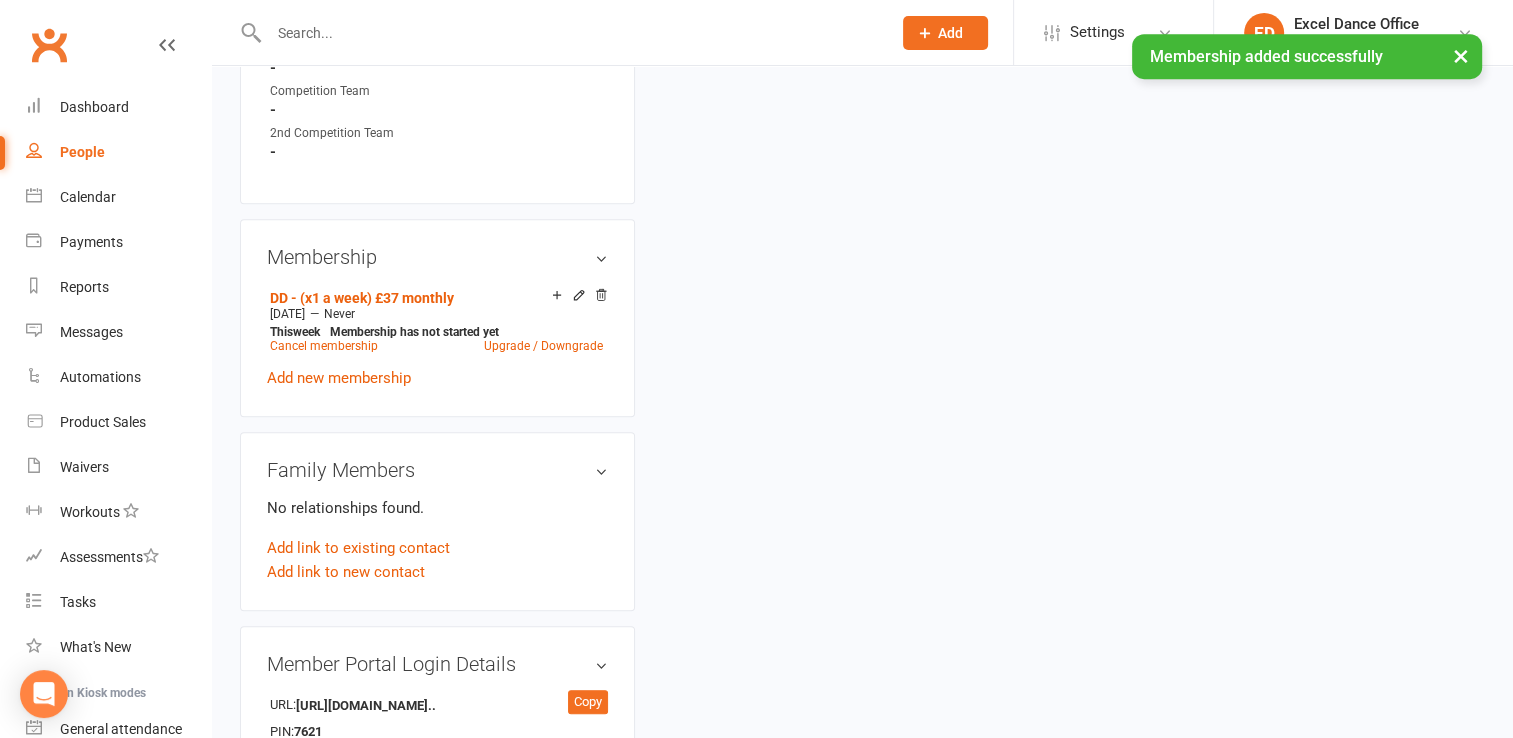 scroll, scrollTop: 0, scrollLeft: 0, axis: both 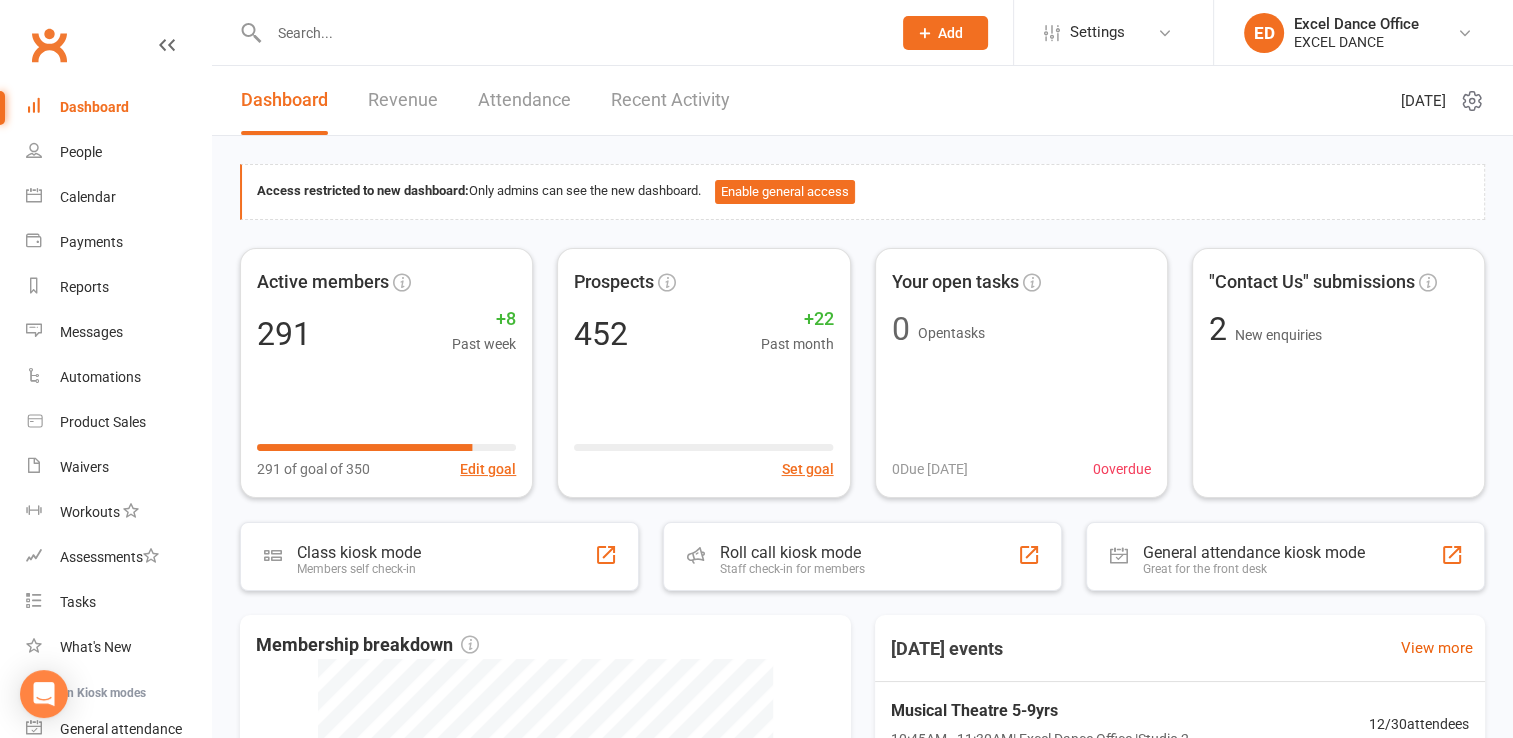 click at bounding box center (570, 33) 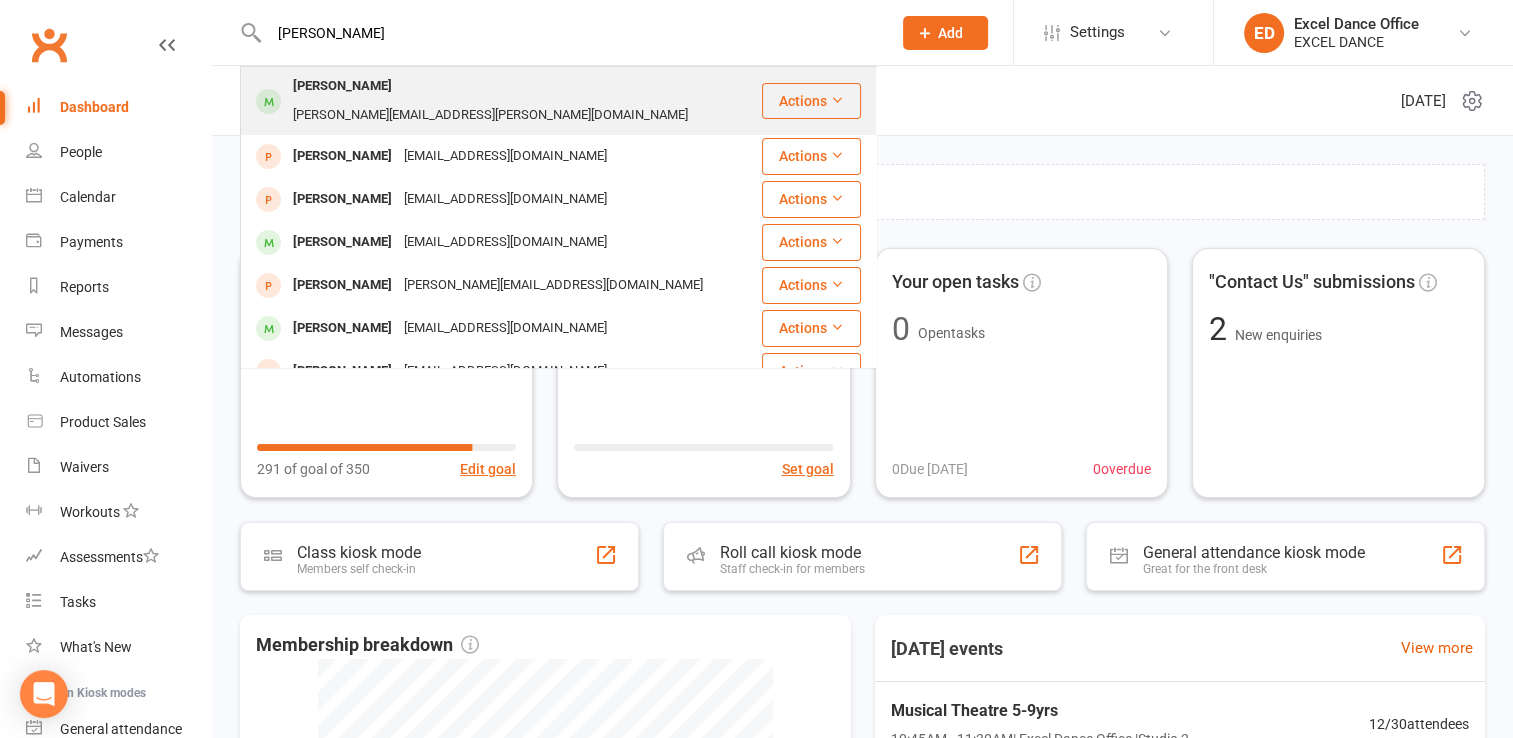 type on "daisie" 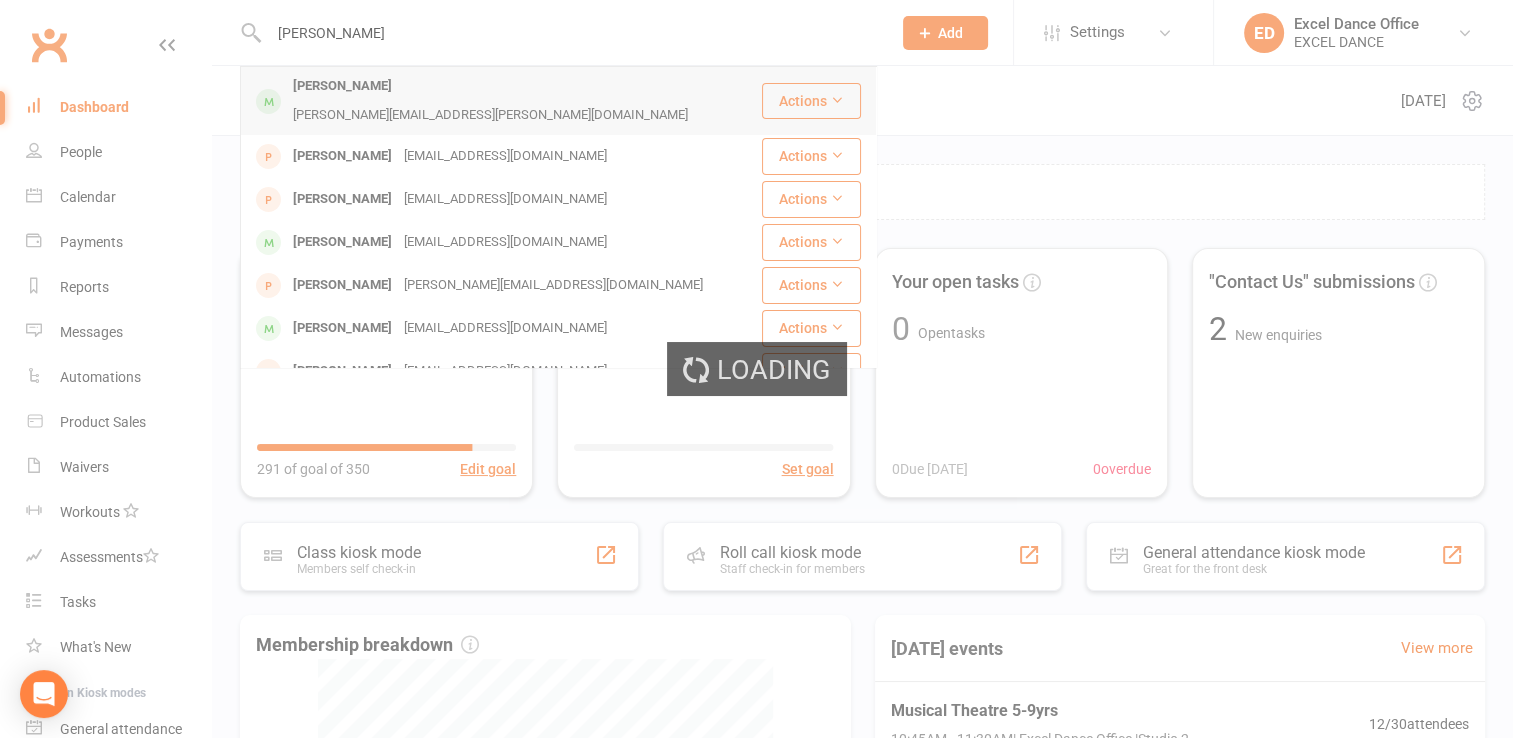 type 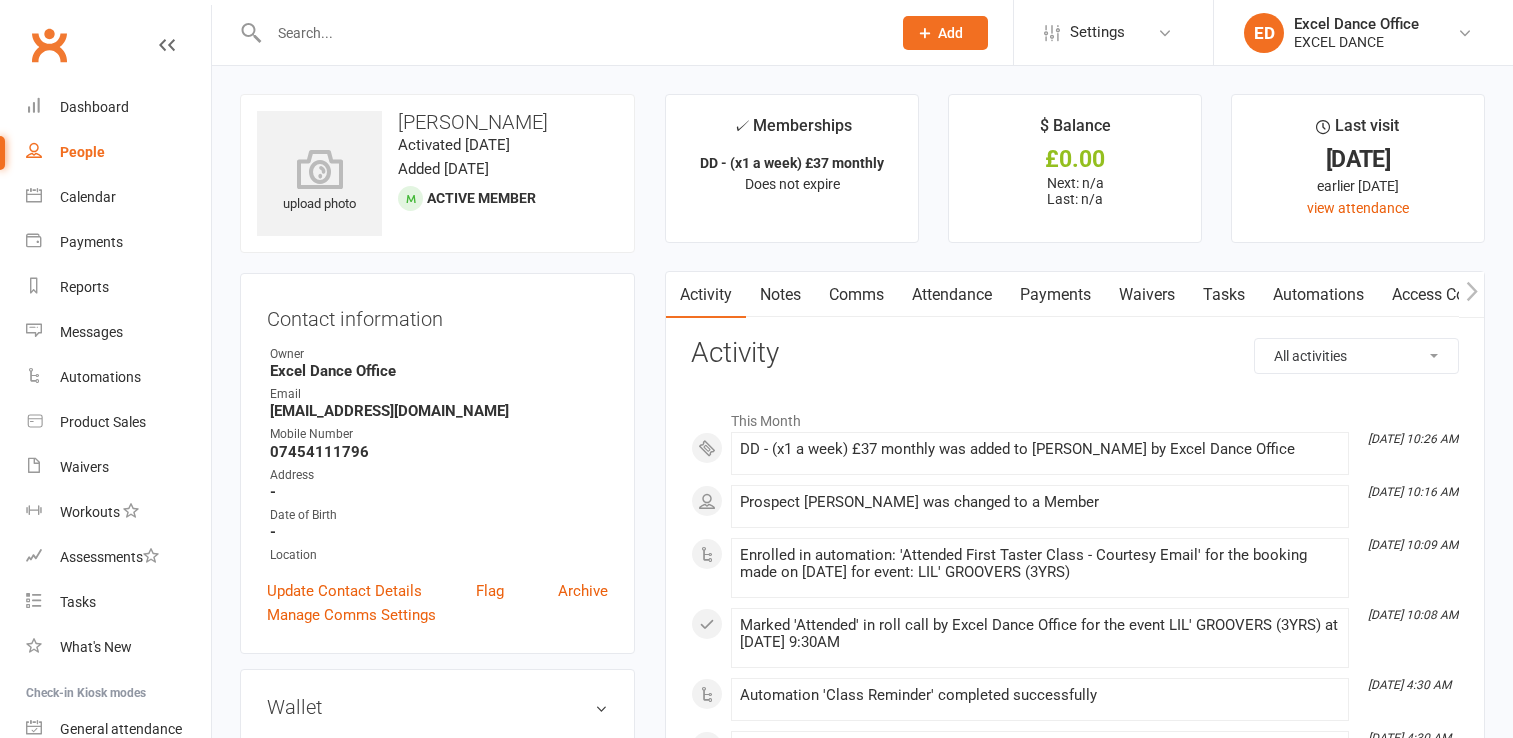 scroll, scrollTop: 0, scrollLeft: 0, axis: both 